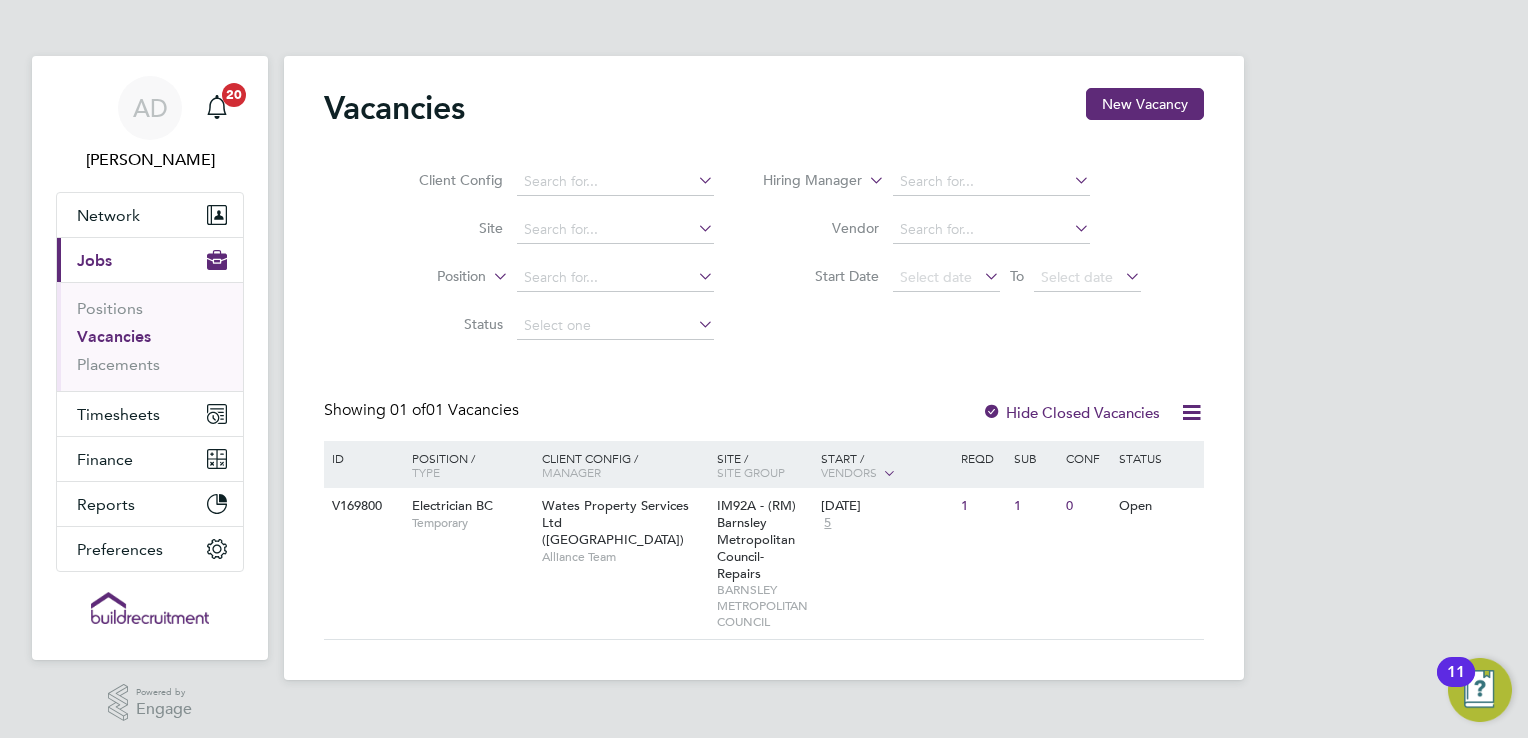 scroll, scrollTop: 0, scrollLeft: 0, axis: both 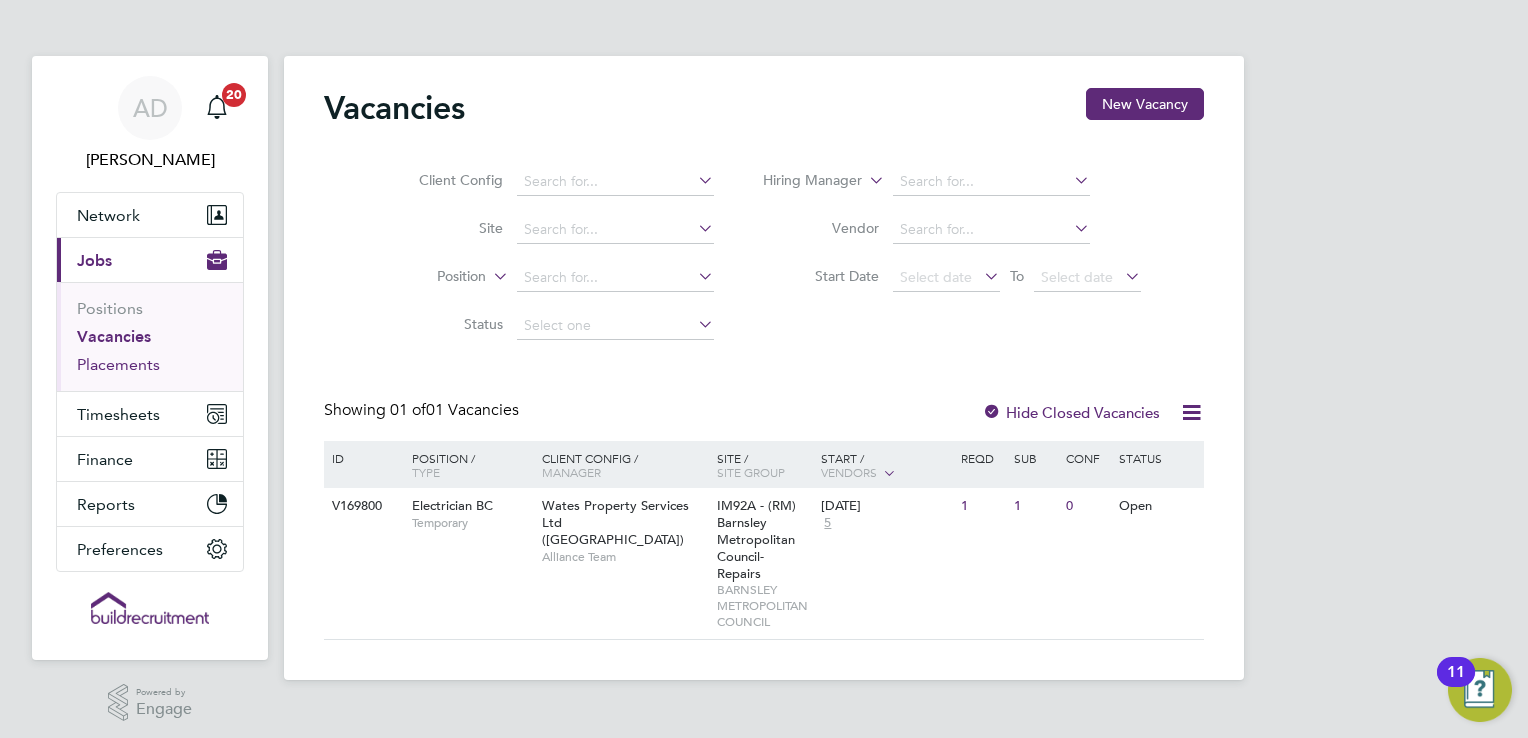 click on "Placements" at bounding box center [118, 364] 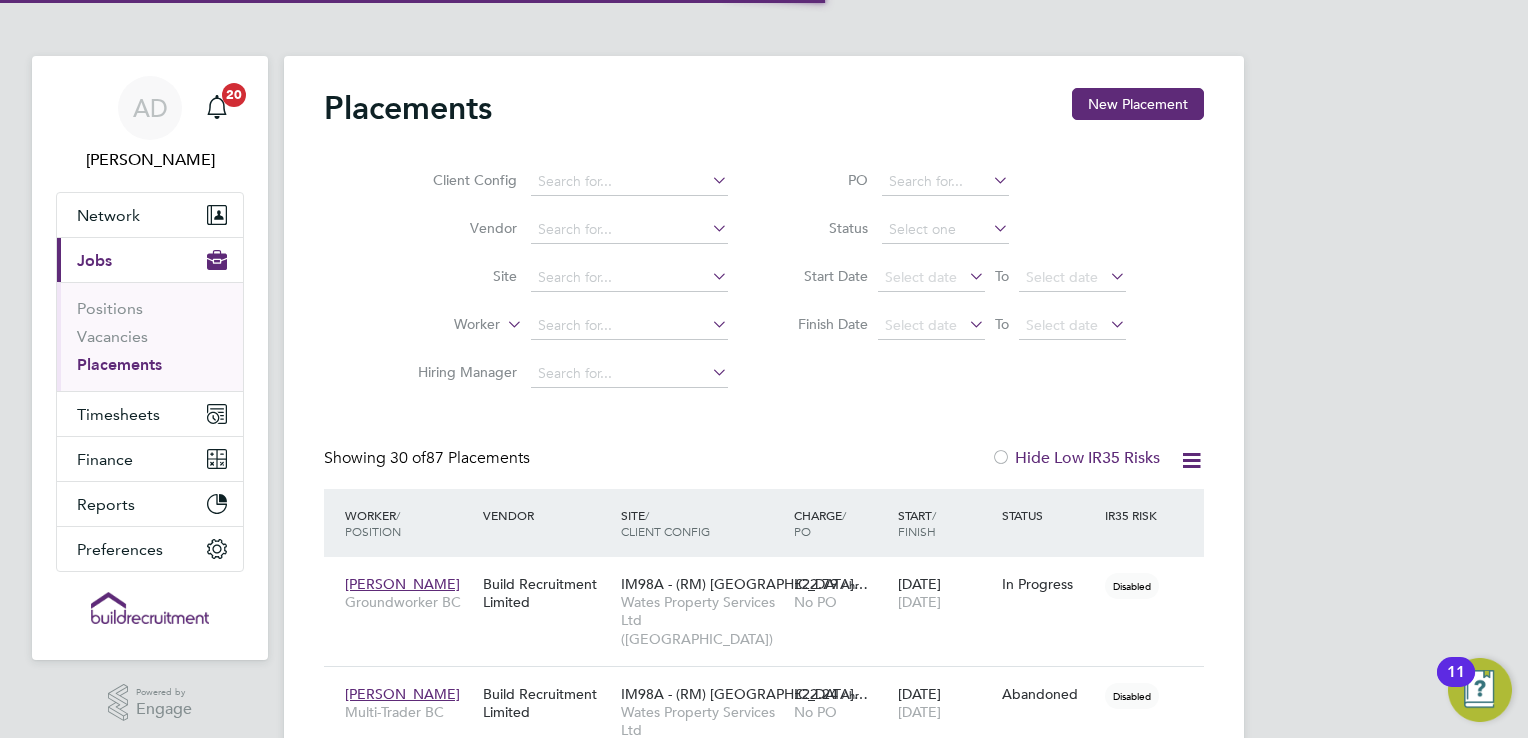 scroll, scrollTop: 9, scrollLeft: 9, axis: both 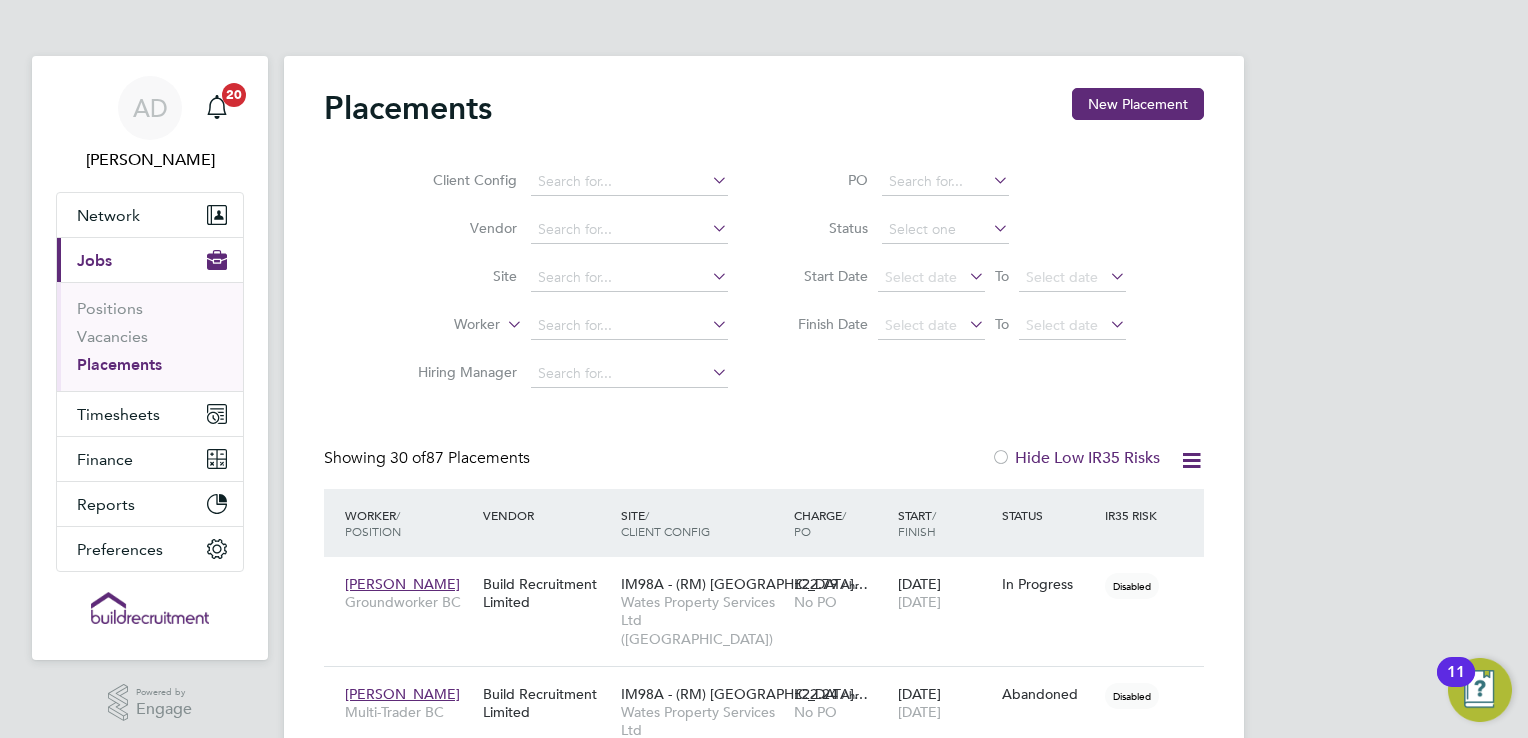 click on "AD   [PERSON_NAME]   Notifications
20   Applications:   Network
Businesses   Sites   Workers   Contacts   Current page:   Jobs
Positions   Vacancies   Placements   Timesheets
Timesheets   Expenses   Finance
Invoices & Credit Notes   Reports
CIS Reports   Preferences
VMS Configurations
.st0{fill:#C0C1C2;}
Powered by Engage Placements New Placement Client Config   Vendor     Site     Worker     Hiring Manager   PO   Status   Start Date
Select date
To
Select date
Finish Date
Select date
To
Select date
Showing   30 of  87 Placements Hide Low IR35 Risks Worker  / Position Vendor Site / Client Config Charge  / PO Start  / Finish Status IR35 Risk [PERSON_NAME] Groundworker BC £22.79" at bounding box center (764, 1909) 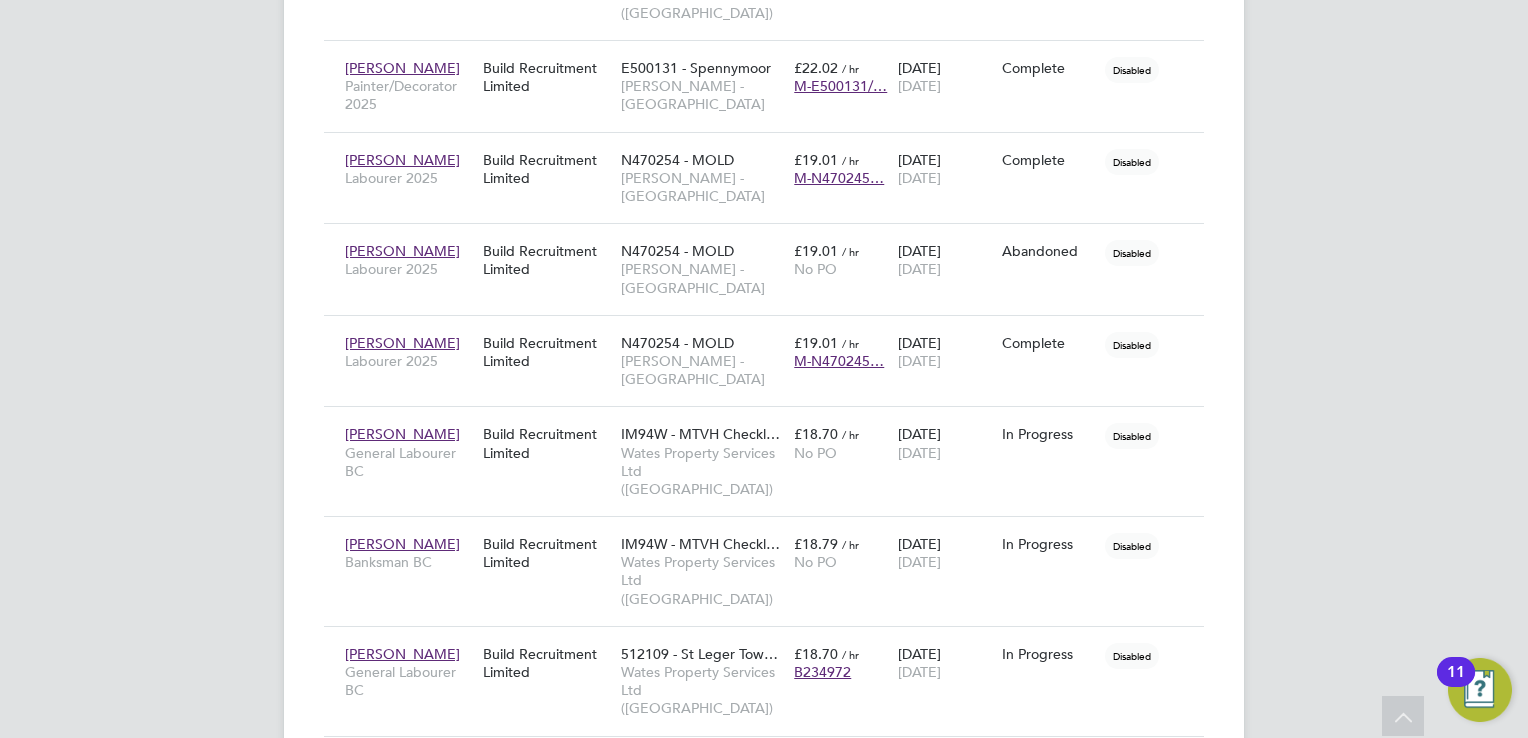 click on "AD   [PERSON_NAME]   Notifications
20   Applications:   Network
Businesses   Sites   Workers   Contacts   Current page:   Jobs
Positions   Vacancies   Placements   Timesheets
Timesheets   Expenses   Finance
Invoices & Credit Notes   Reports
CIS Reports   Preferences
VMS Configurations
.st0{fill:#C0C1C2;}
Powered by Engage Placements New Placement Client Config   Vendor     Site     Worker     Hiring Manager   PO   Status   Start Date
Select date
To
Select date
Finish Date
Select date
To
Select date
Showing   60 of  87 Placements Hide Low IR35 Risks Worker  / Position Vendor Site / Client Config Charge  / PO Start  / Finish Status IR35 Risk [PERSON_NAME] Groundworker BC £22.79   / hr No PO" at bounding box center (764, 753) 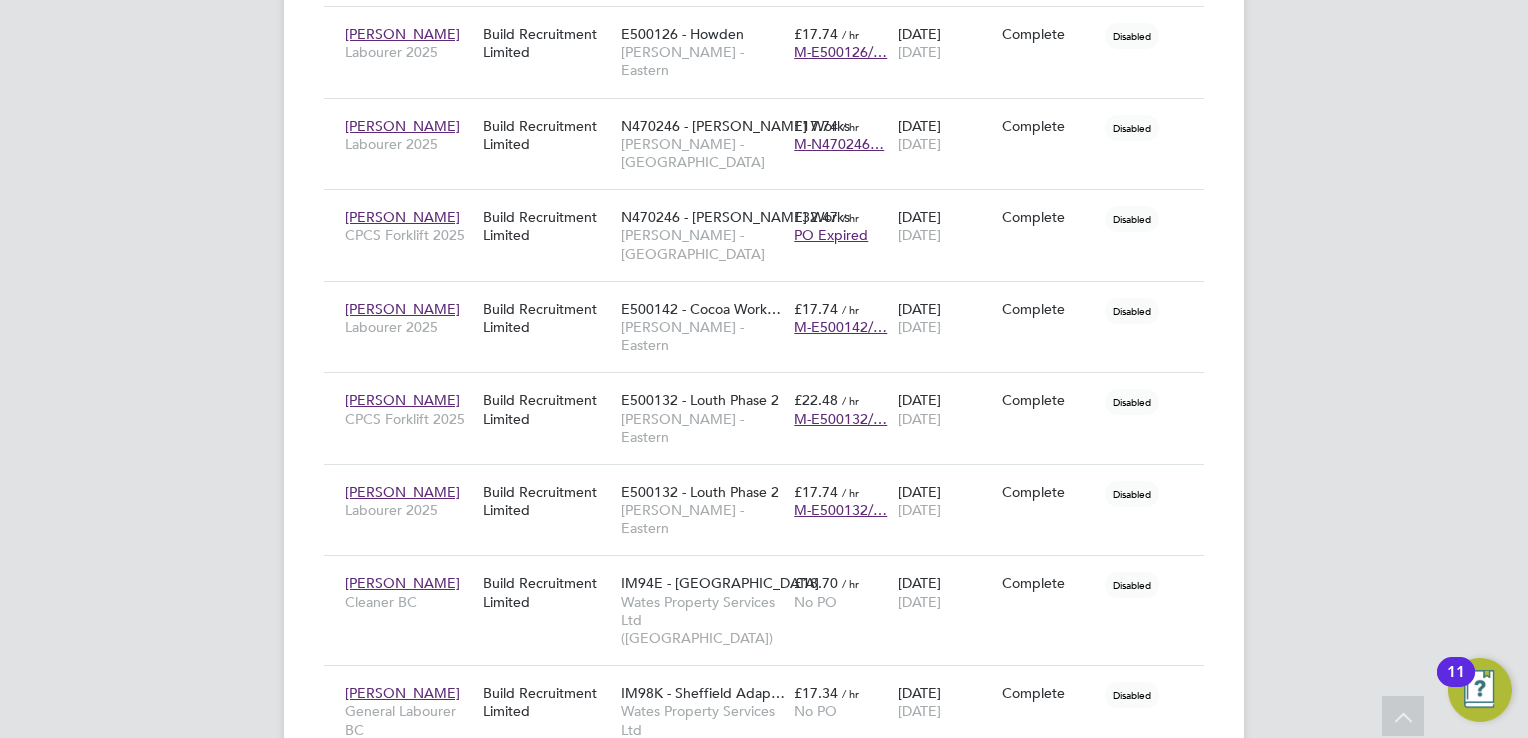 click on "Show  27  more" 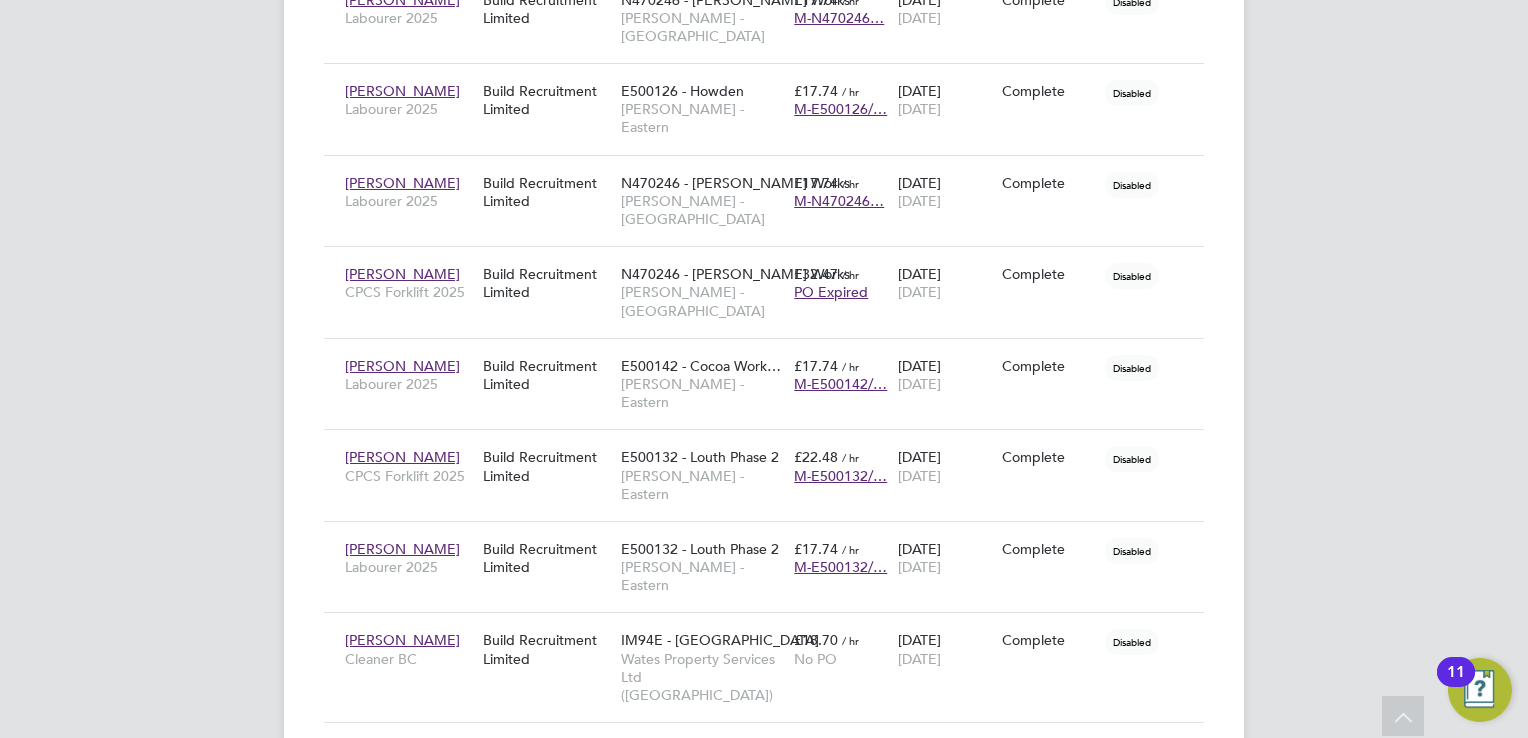 click on "AD   [PERSON_NAME]   Notifications
20   Applications:   Network
Businesses   Sites   Workers   Contacts   Current page:   Jobs
Positions   Vacancies   Placements   Timesheets
Timesheets   Expenses   Finance
Invoices & Credit Notes   Reports
CIS Reports   Preferences
VMS Configurations
.st0{fill:#C0C1C2;}
Powered by Engage Placements New Placement Client Config   Vendor     Site     Worker     Hiring Manager   PO   Status   Start Date
Select date
To
Select date
Finish Date
Select date
To
Select date
Showing   87 of  87 Placements Hide Low IR35 Risks Worker  / Position Vendor Site / Client Config Charge  / PO Start  / Finish Status IR35 Risk [PERSON_NAME] Groundworker BC £22.79   / hr No PO" at bounding box center (764, -78) 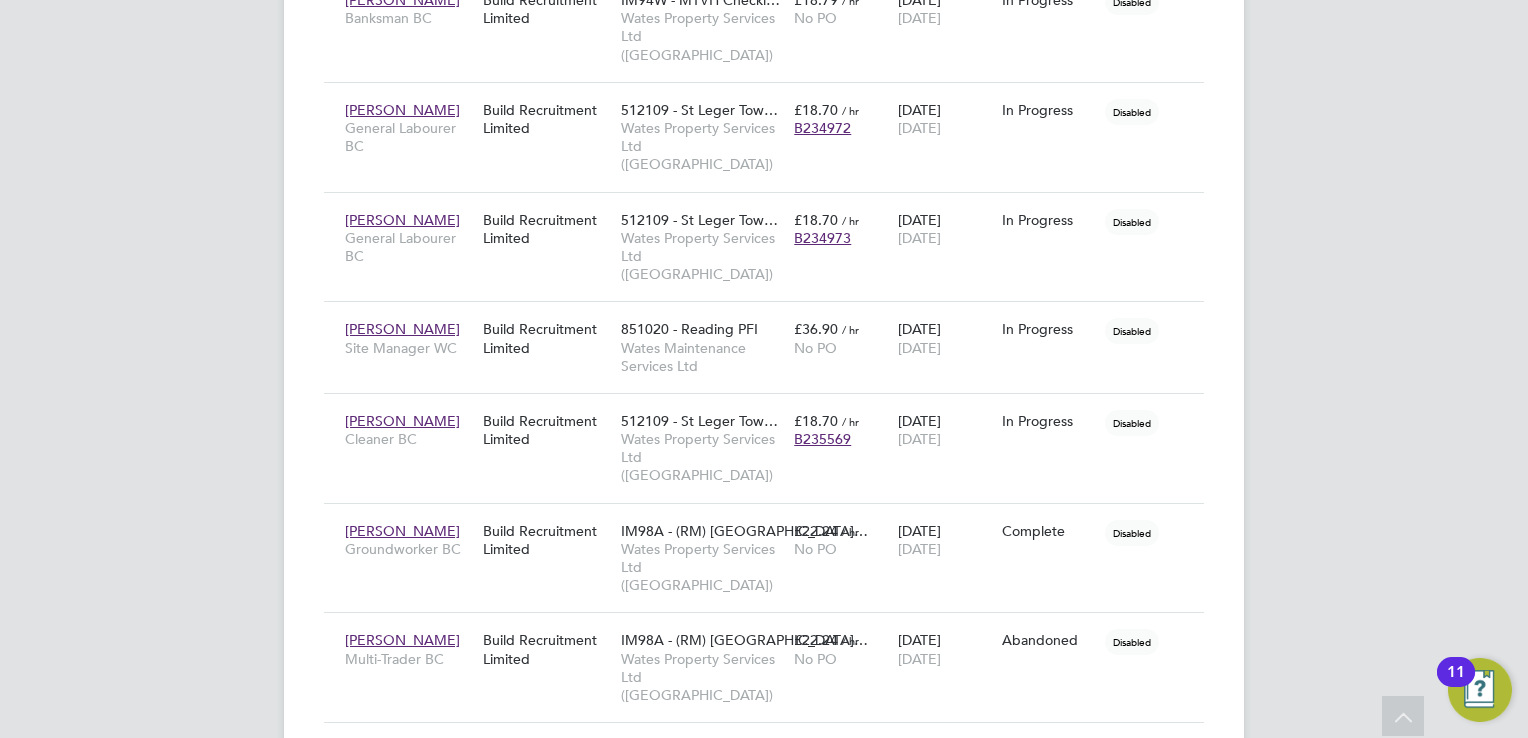 click on "AD   [PERSON_NAME]   Notifications
20   Applications:   Network
Businesses   Sites   Workers   Contacts   Current page:   Jobs
Positions   Vacancies   Placements   Timesheets
Timesheets   Expenses   Finance
Invoices & Credit Notes   Reports
CIS Reports   Preferences
VMS Configurations
.st0{fill:#C0C1C2;}
Powered by Engage Placements New Placement Client Config   Vendor     Site     Worker     Hiring Manager   PO   Status   Start Date
Select date
To
Select date
Finish Date
Select date
To
Select date
Showing   87 of  87 Placements Hide Low IR35 Risks Worker  / Position Vendor Site / Client Config Charge  / PO Start  / Finish Status IR35 Risk [PERSON_NAME] Groundworker BC £22.79   / hr No PO" at bounding box center (764, 1698) 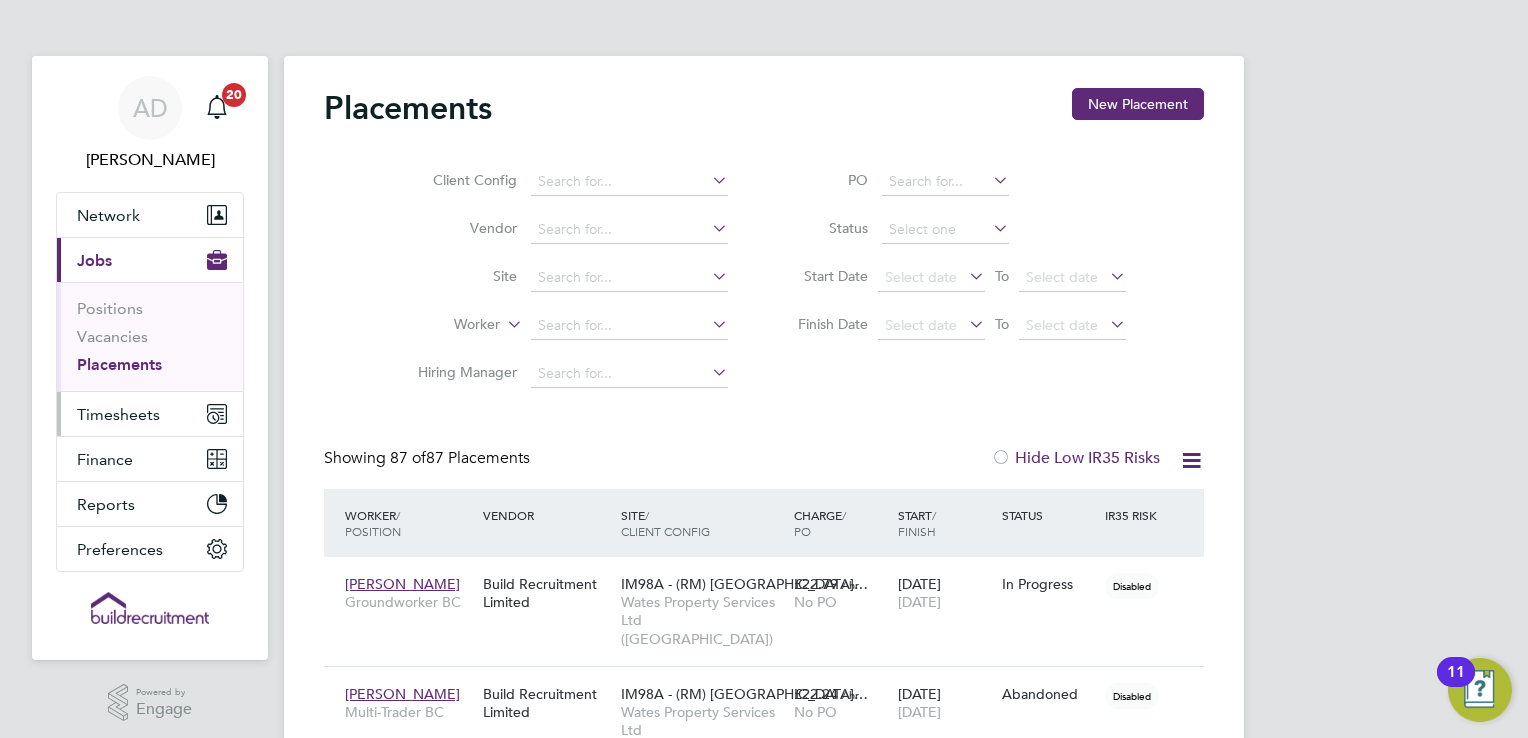 click on "Timesheets" at bounding box center [118, 414] 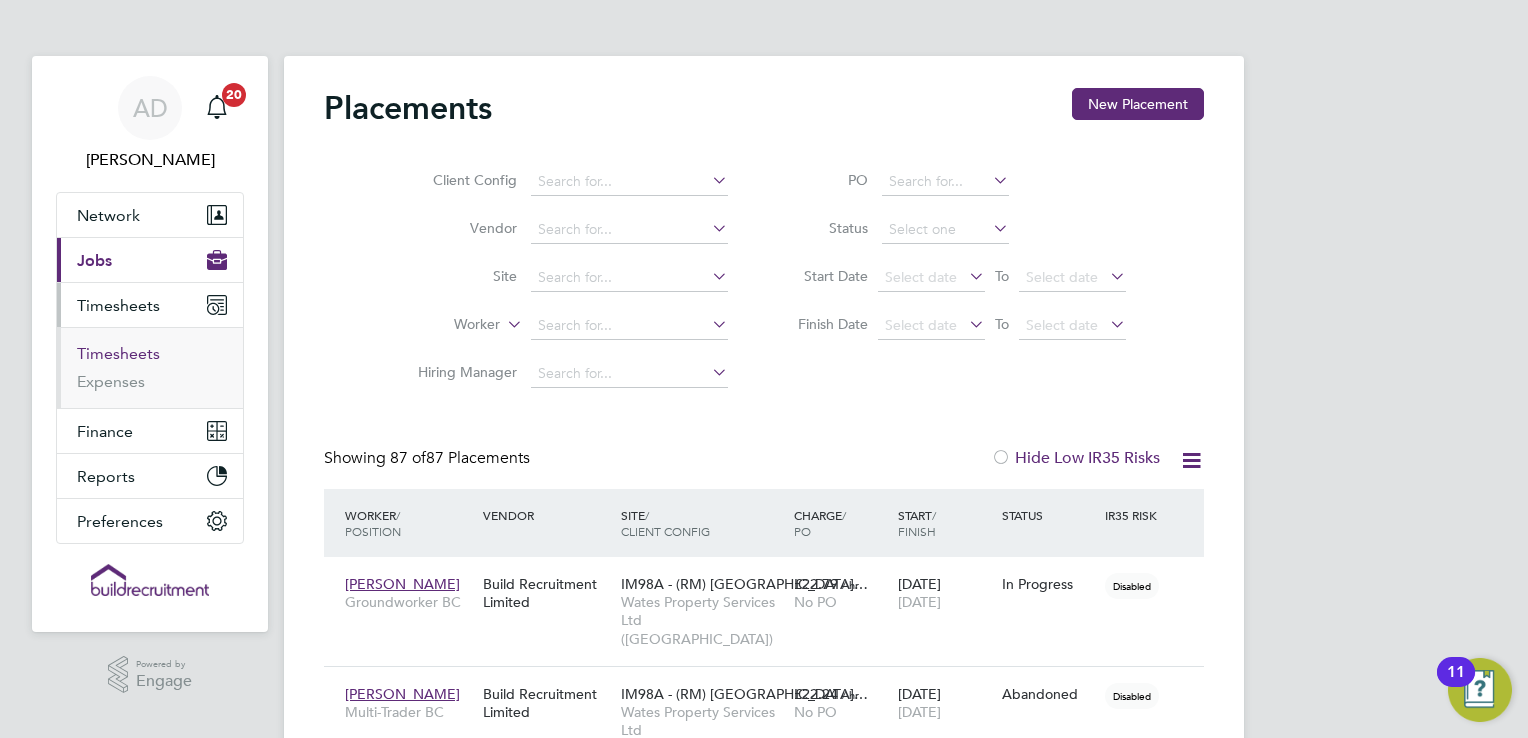 click on "Timesheets" at bounding box center [118, 353] 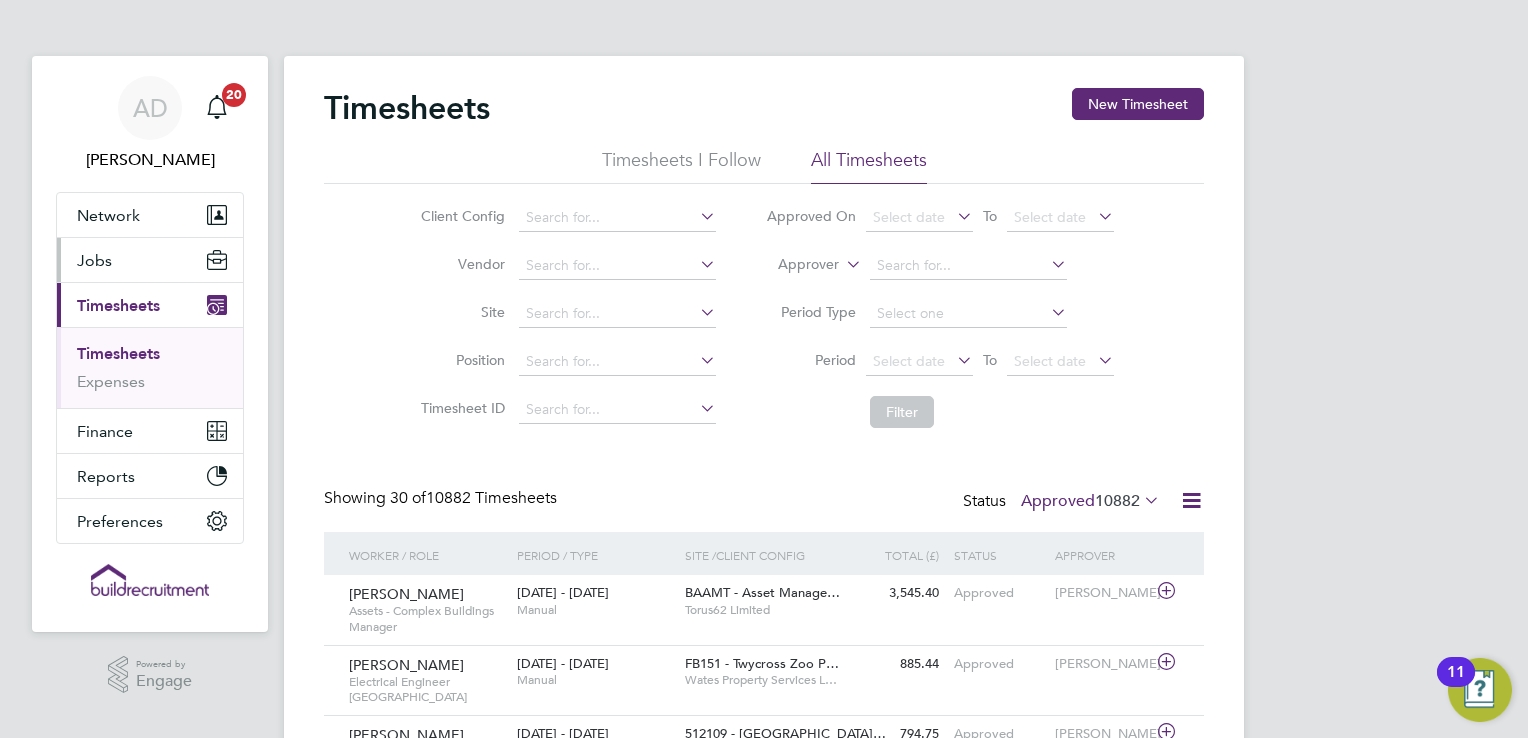 click on "Jobs" at bounding box center [94, 260] 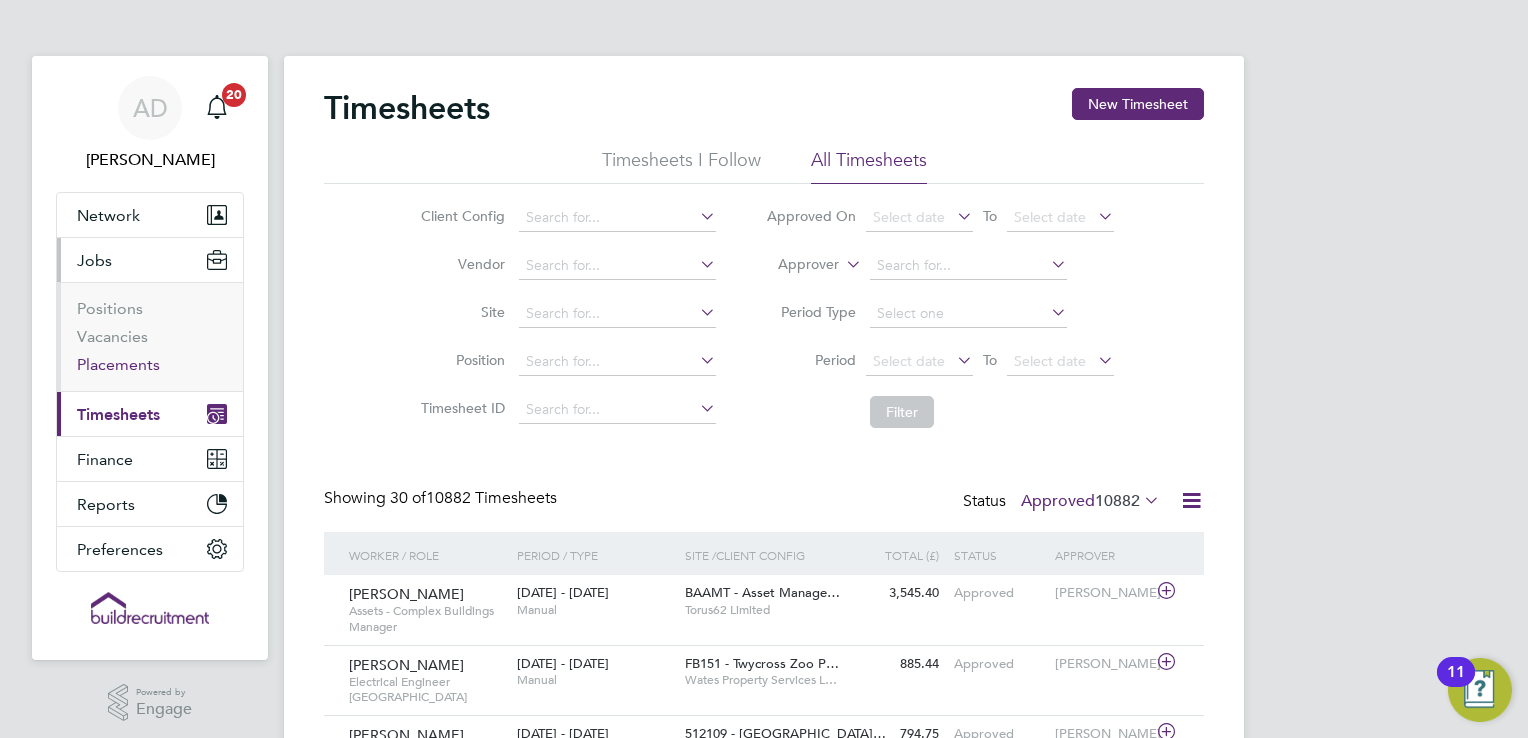 click on "Placements" at bounding box center (118, 364) 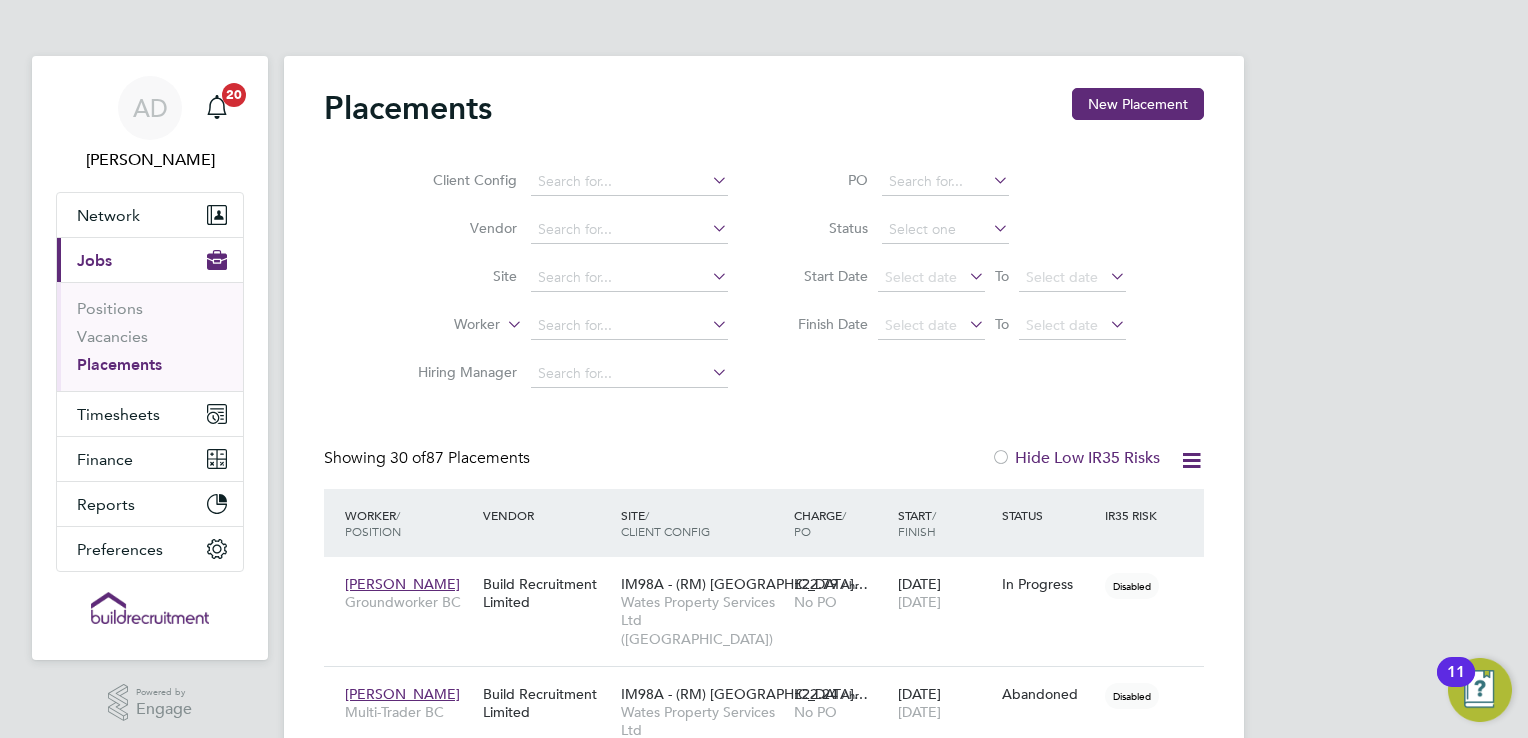 click on "AD   [PERSON_NAME]   Notifications
20   Applications:   Network
Businesses   Sites   Workers   Contacts   Current page:   Jobs
Positions   Vacancies   Placements   Timesheets
Timesheets   Expenses   Finance
Invoices & Credit Notes   Reports
CIS Reports   Preferences
VMS Configurations
.st0{fill:#C0C1C2;}
Powered by Engage Placements New Placement Client Config   Vendor     Site     Worker     Hiring Manager   PO   Status   Start Date
Select date
To
Select date
Finish Date
Select date
To
Select date
Showing   30 of  87 Placements Hide Low IR35 Risks Worker  / Position Vendor Site / Client Config Charge  / PO Start  / Finish Status IR35 Risk [PERSON_NAME] Groundworker BC £22.79   / hr No PO" at bounding box center (764, 1909) 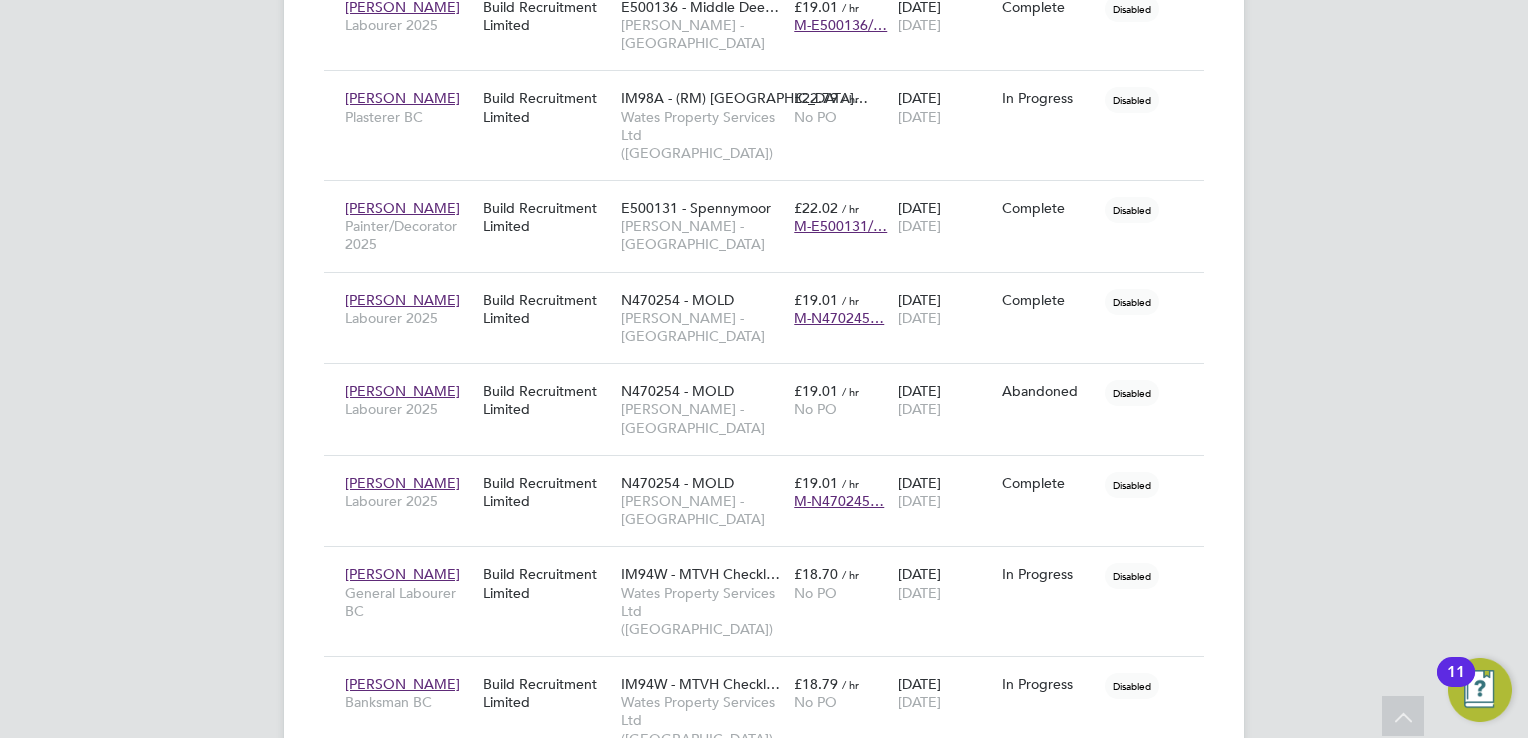 click on "[PERSON_NAME]" 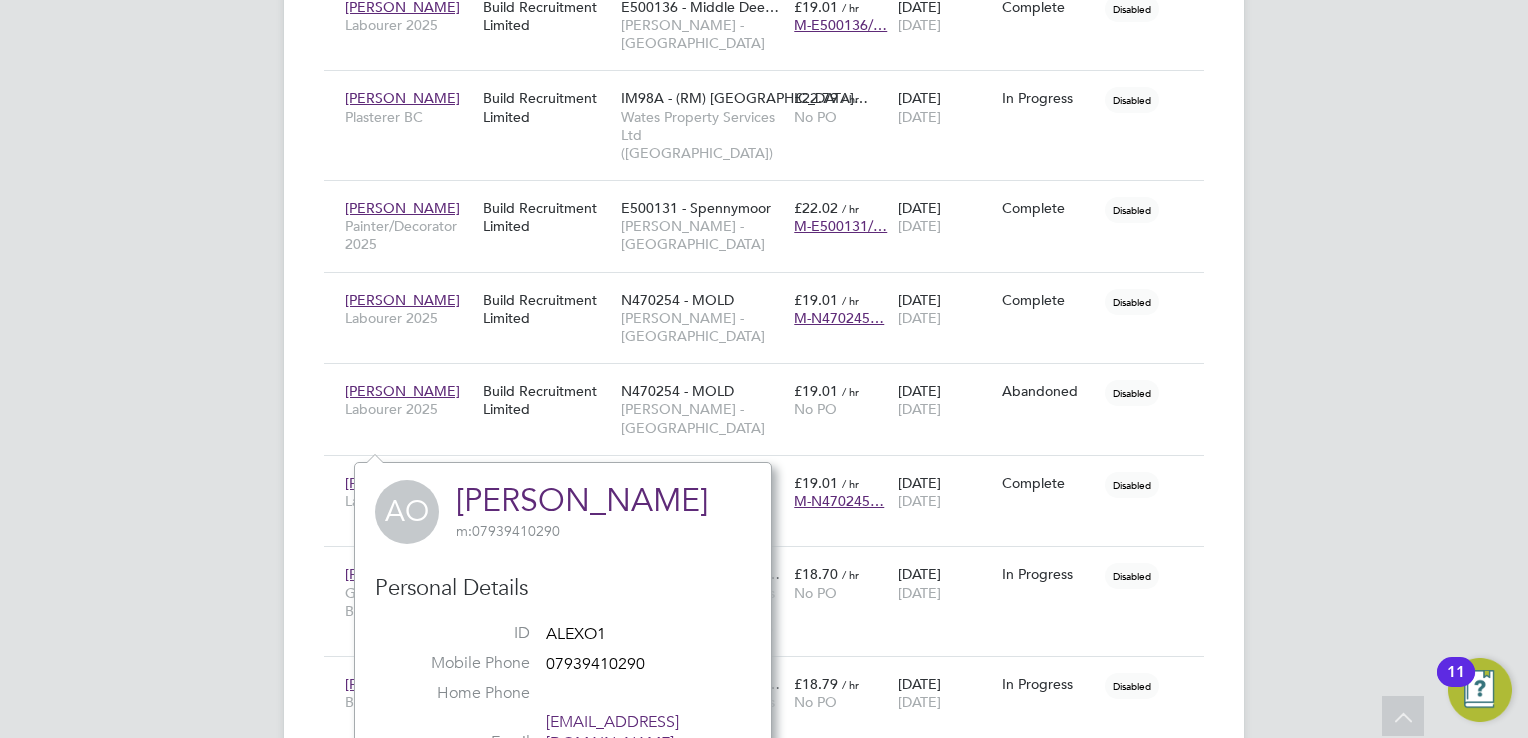 click on "m:  07939410290" 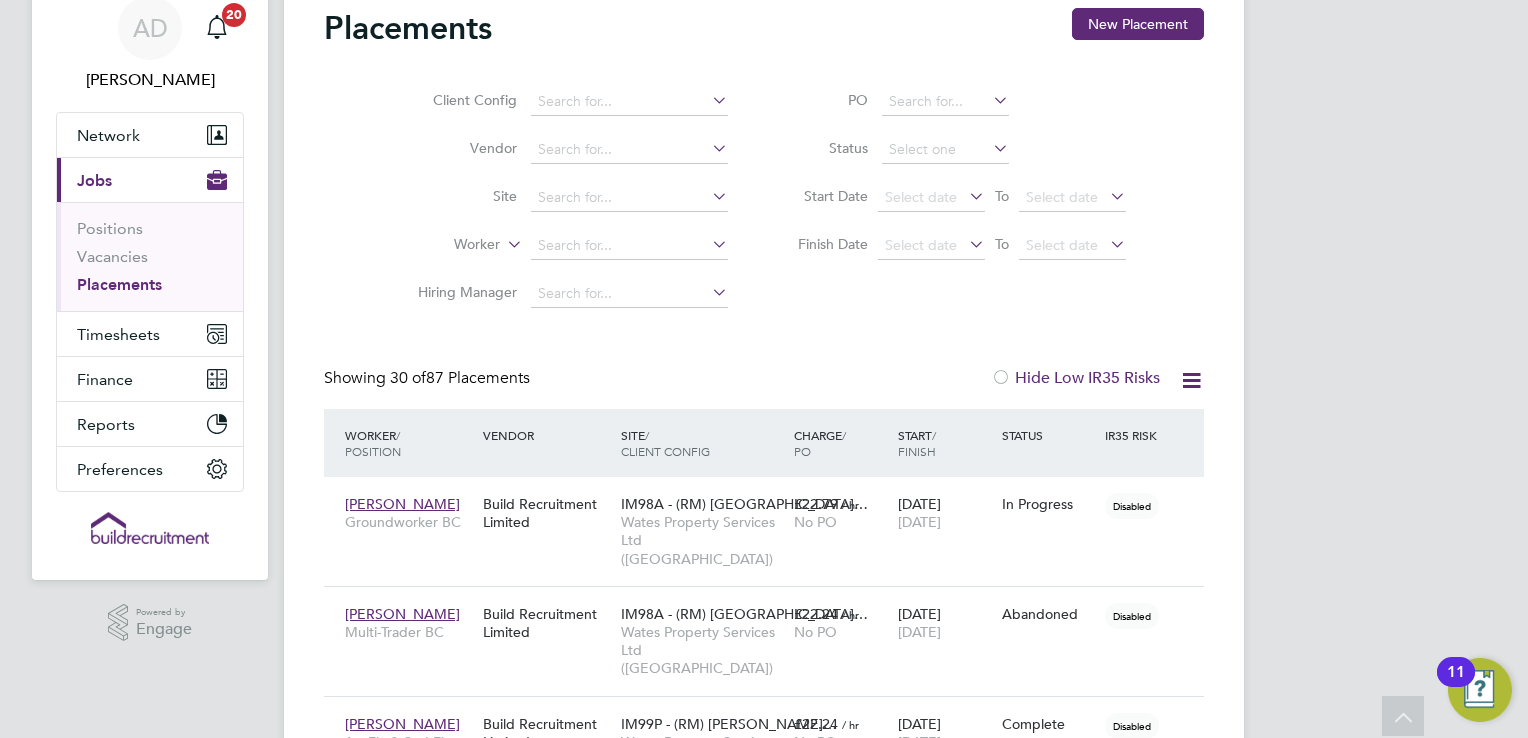 scroll, scrollTop: 0, scrollLeft: 0, axis: both 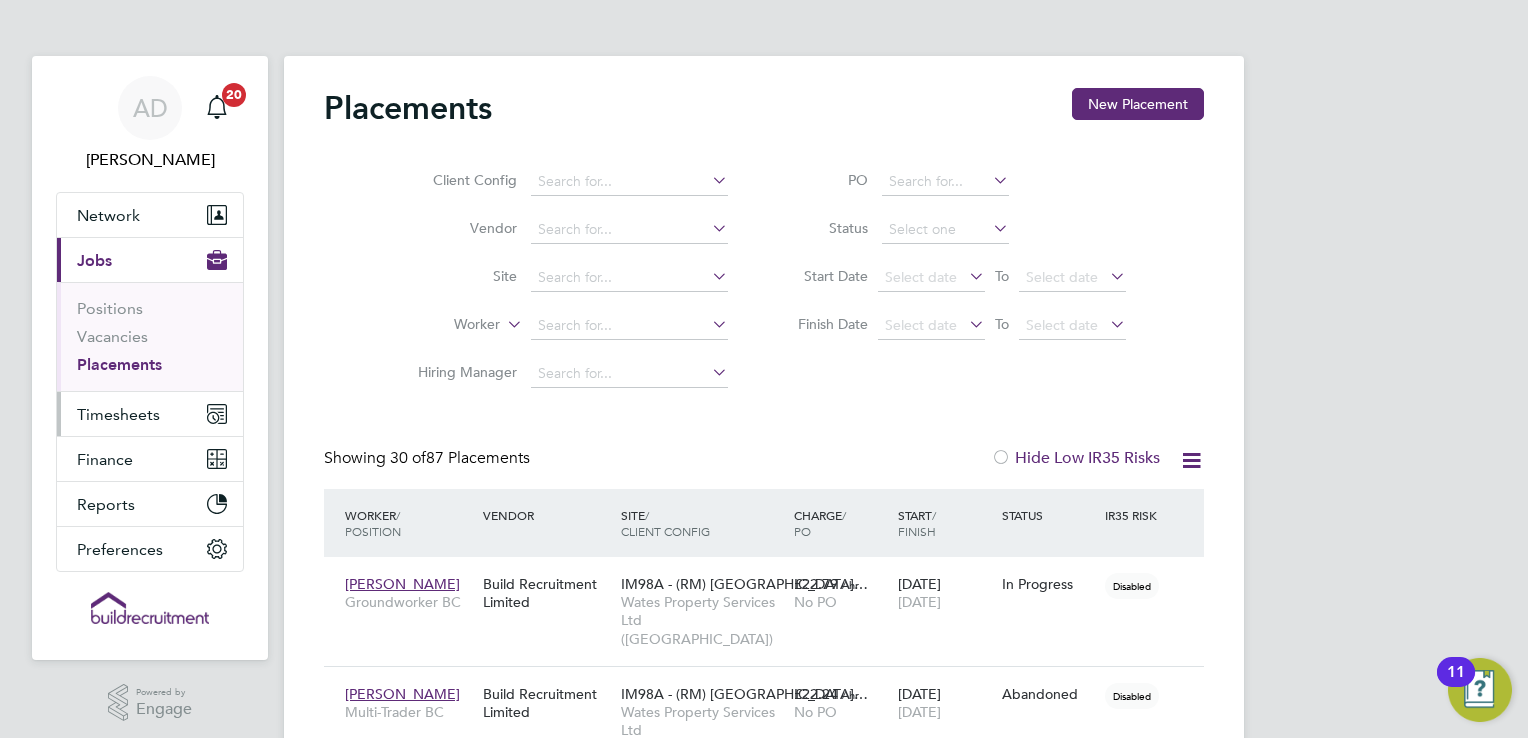click on "Timesheets" at bounding box center (150, 414) 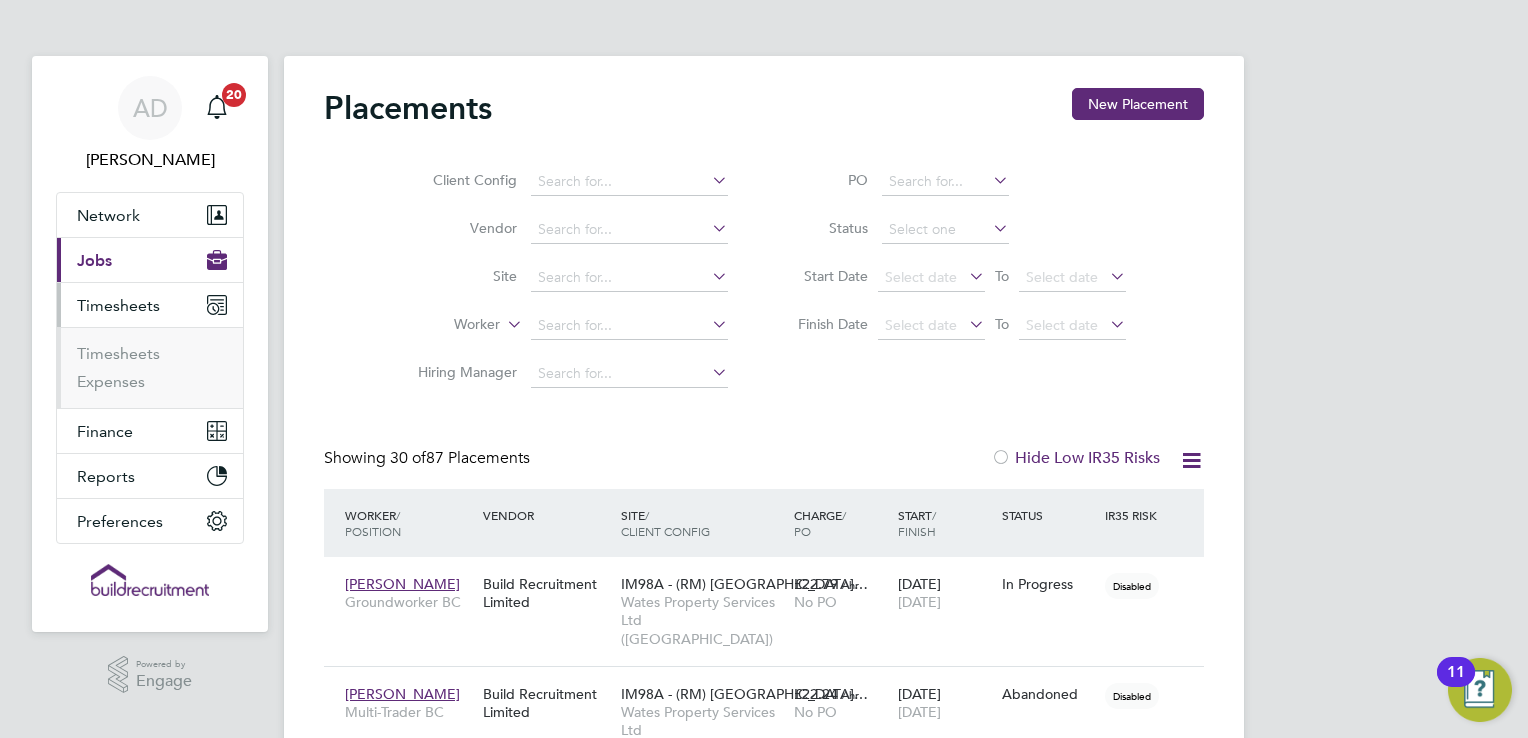 click on "Timesheets" at bounding box center (118, 305) 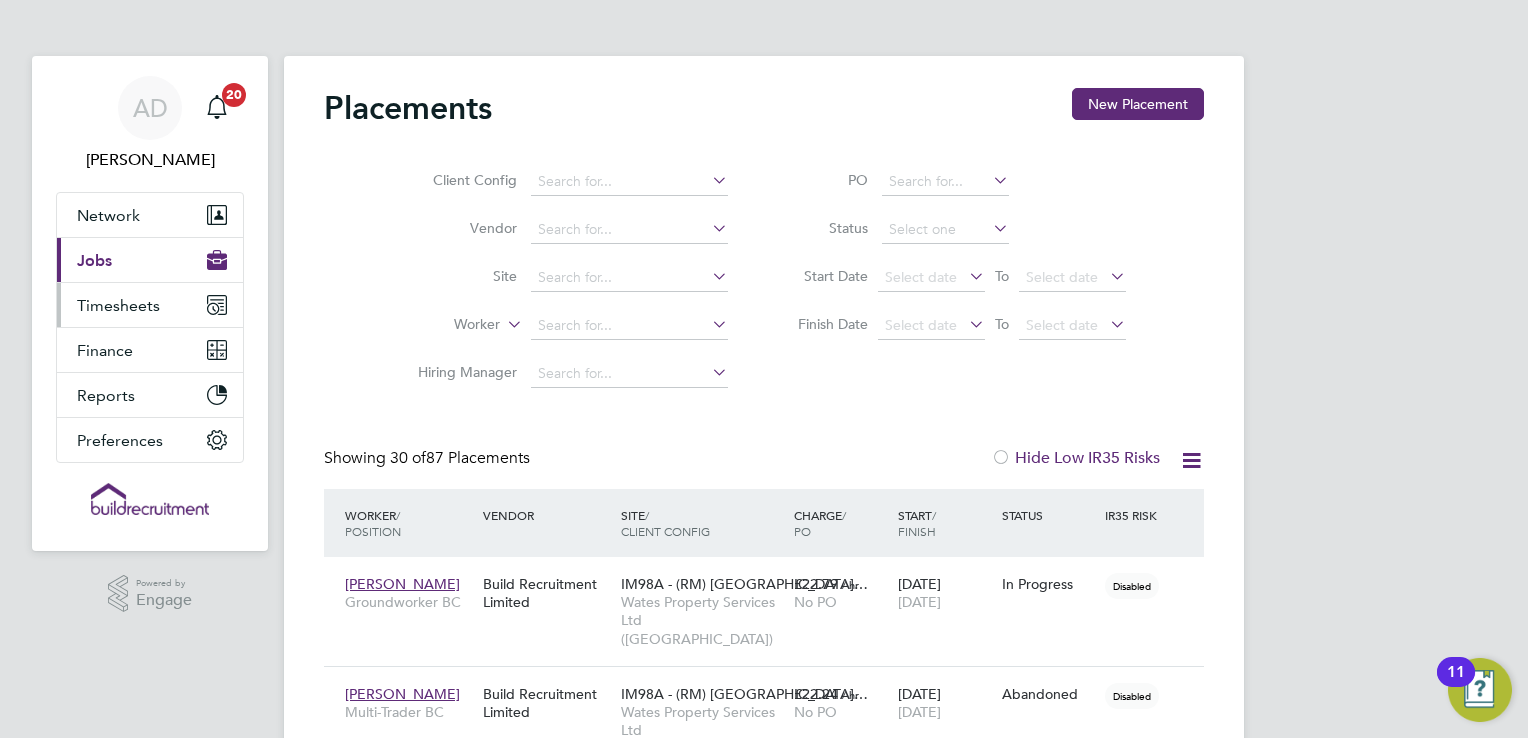 click on "Timesheets" at bounding box center [118, 305] 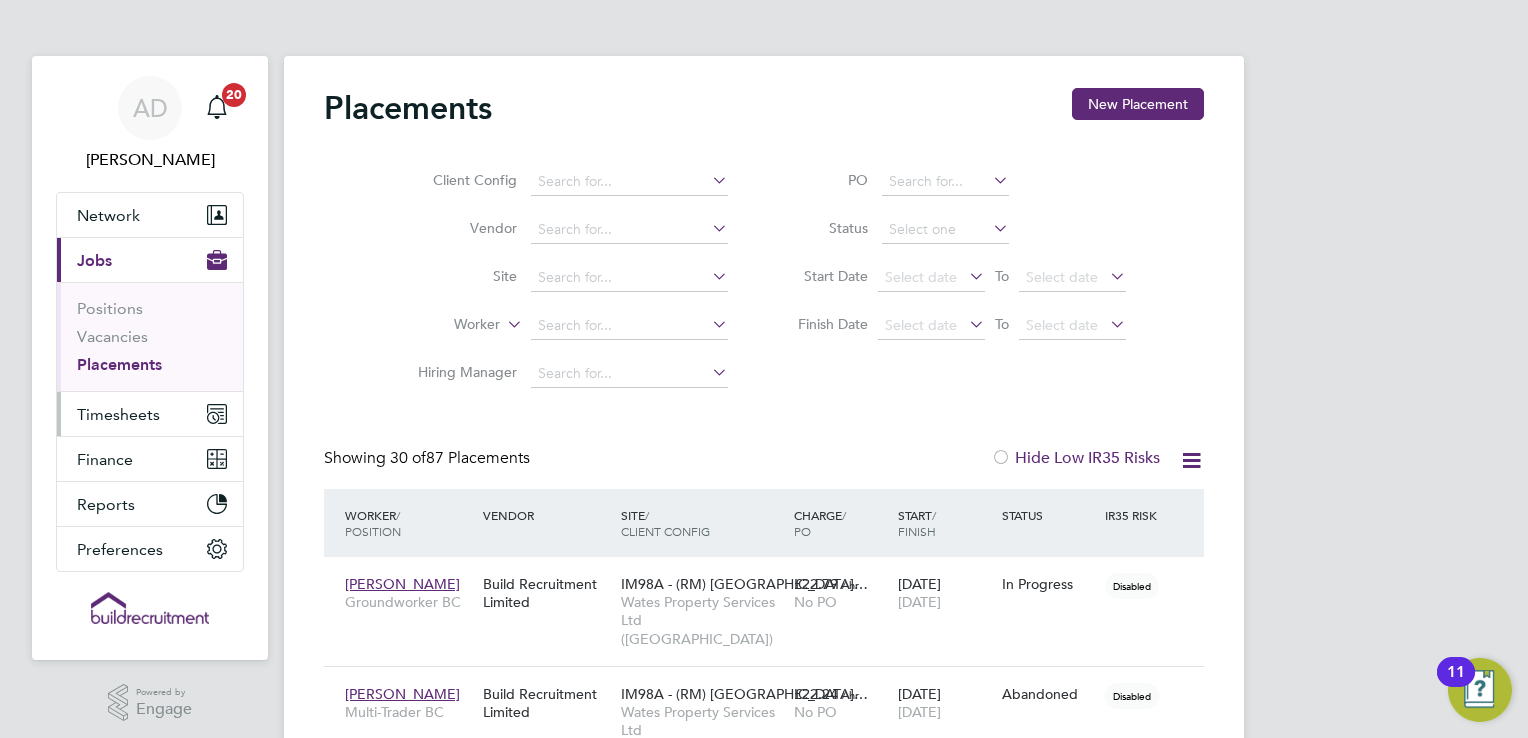 click on "Timesheets" at bounding box center [150, 414] 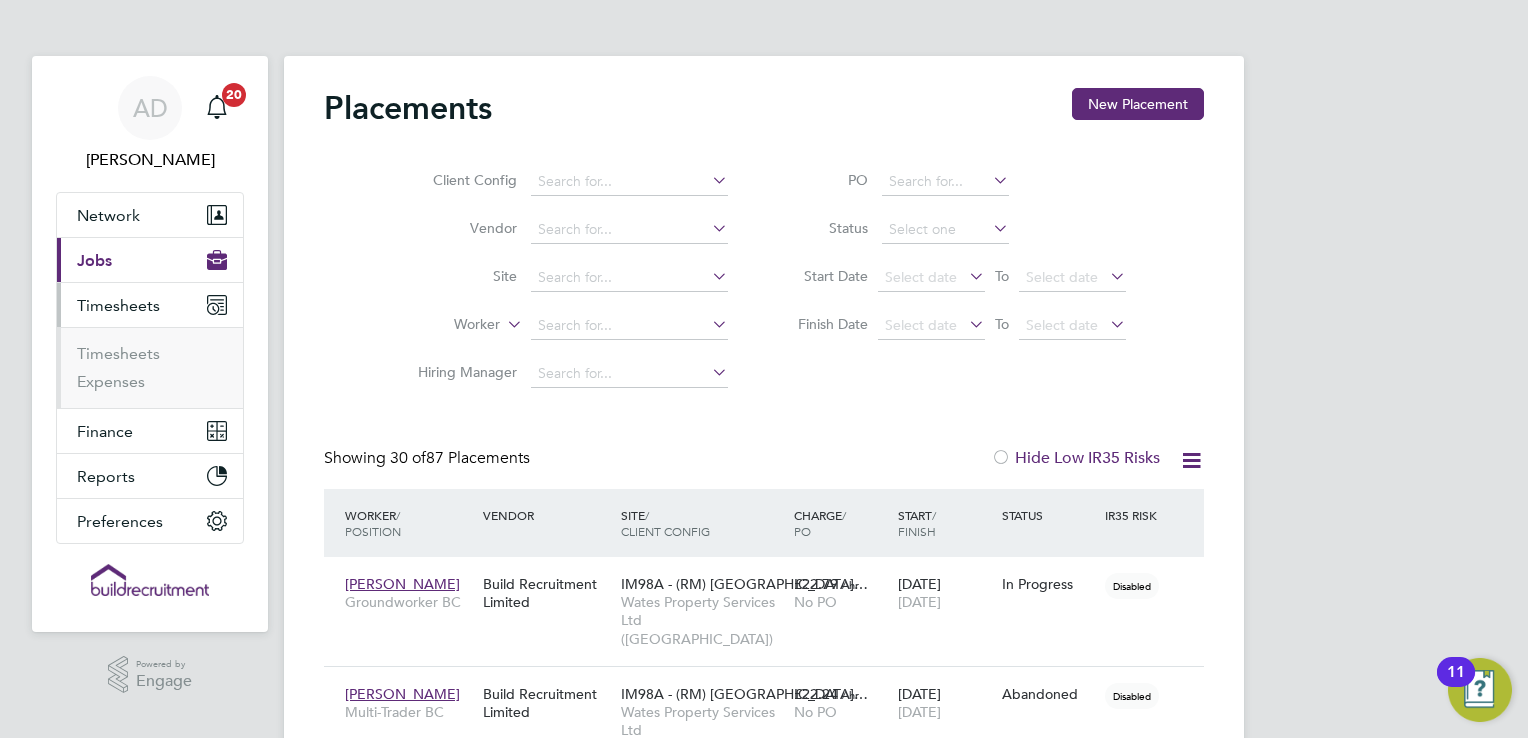 click on "Timesheets" at bounding box center [118, 305] 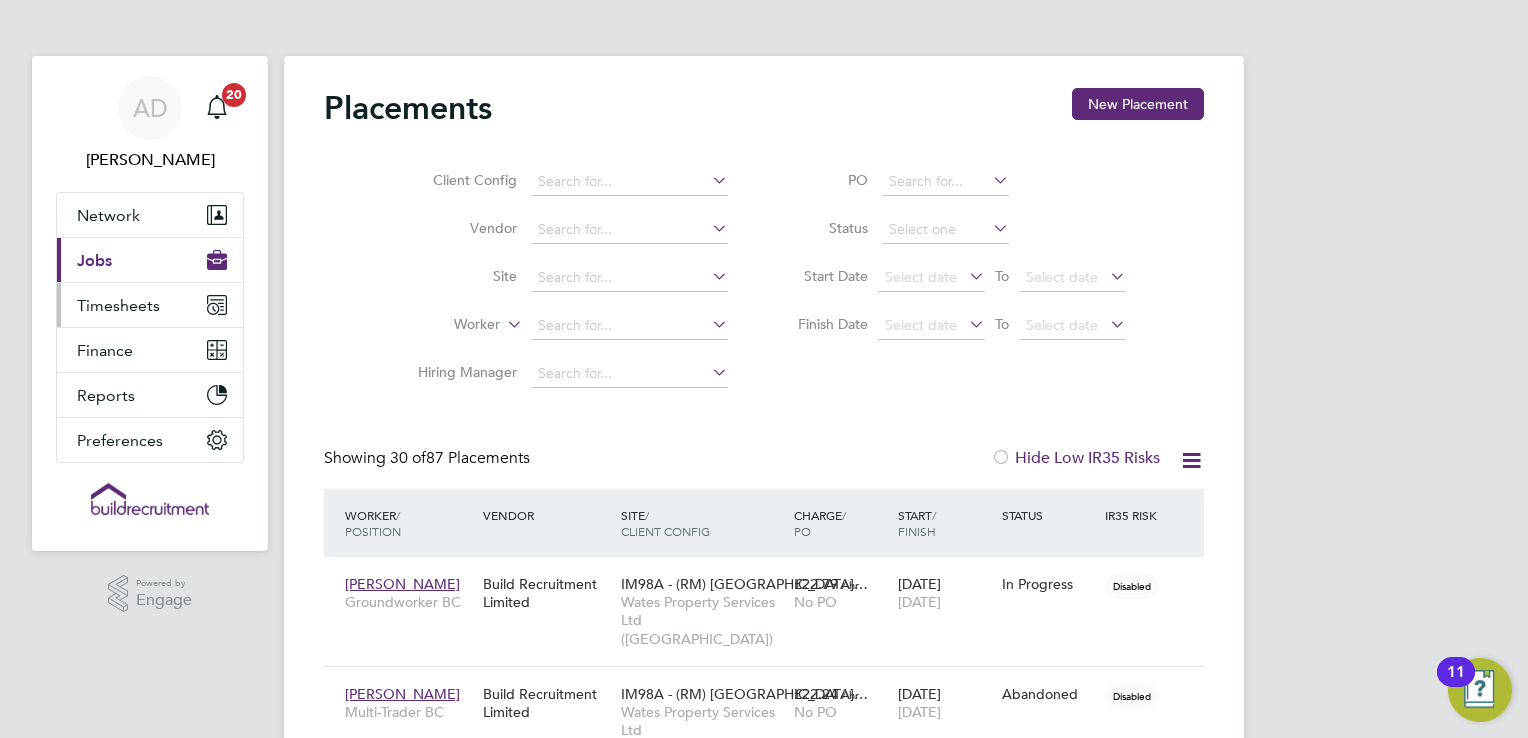 click on "Timesheets" at bounding box center [118, 305] 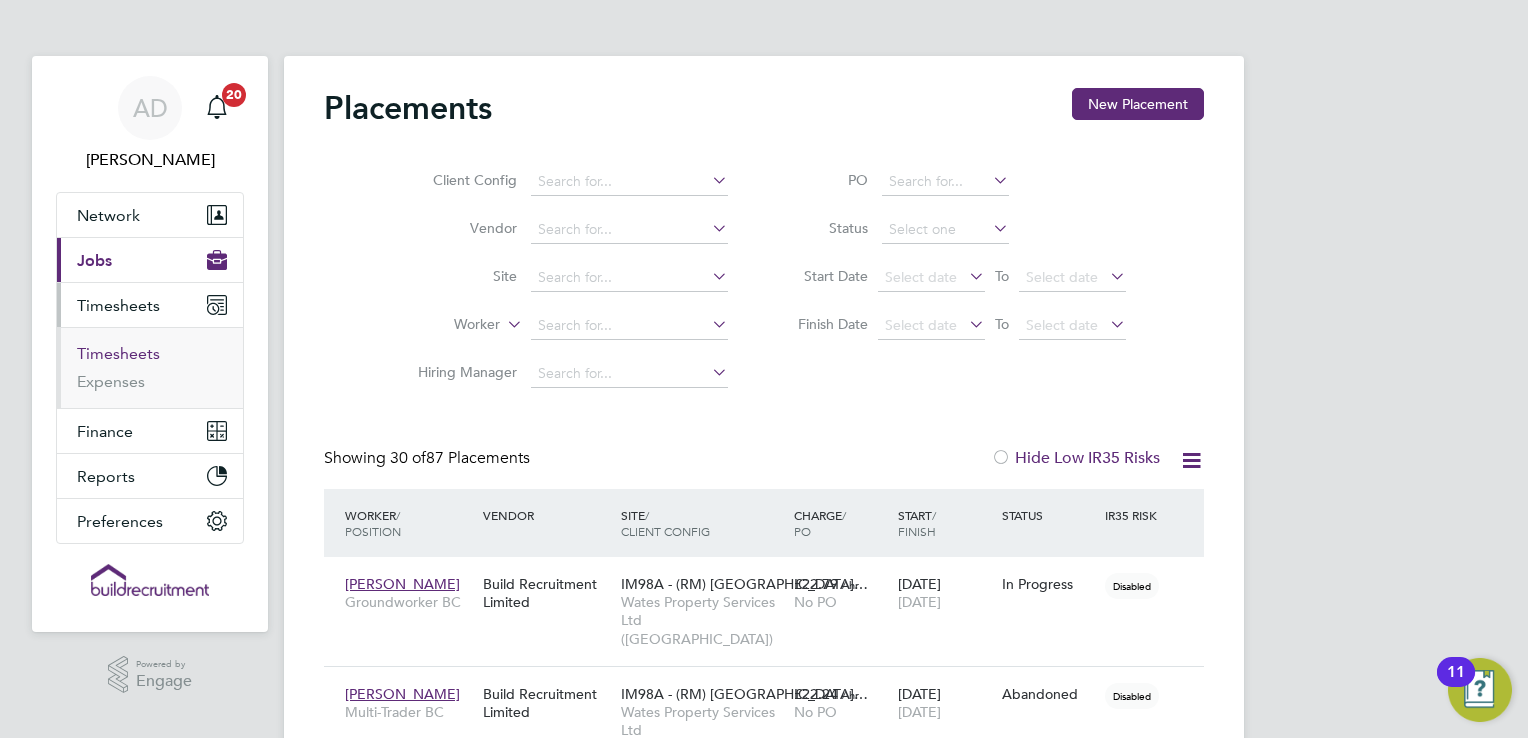 click on "Timesheets" at bounding box center (118, 353) 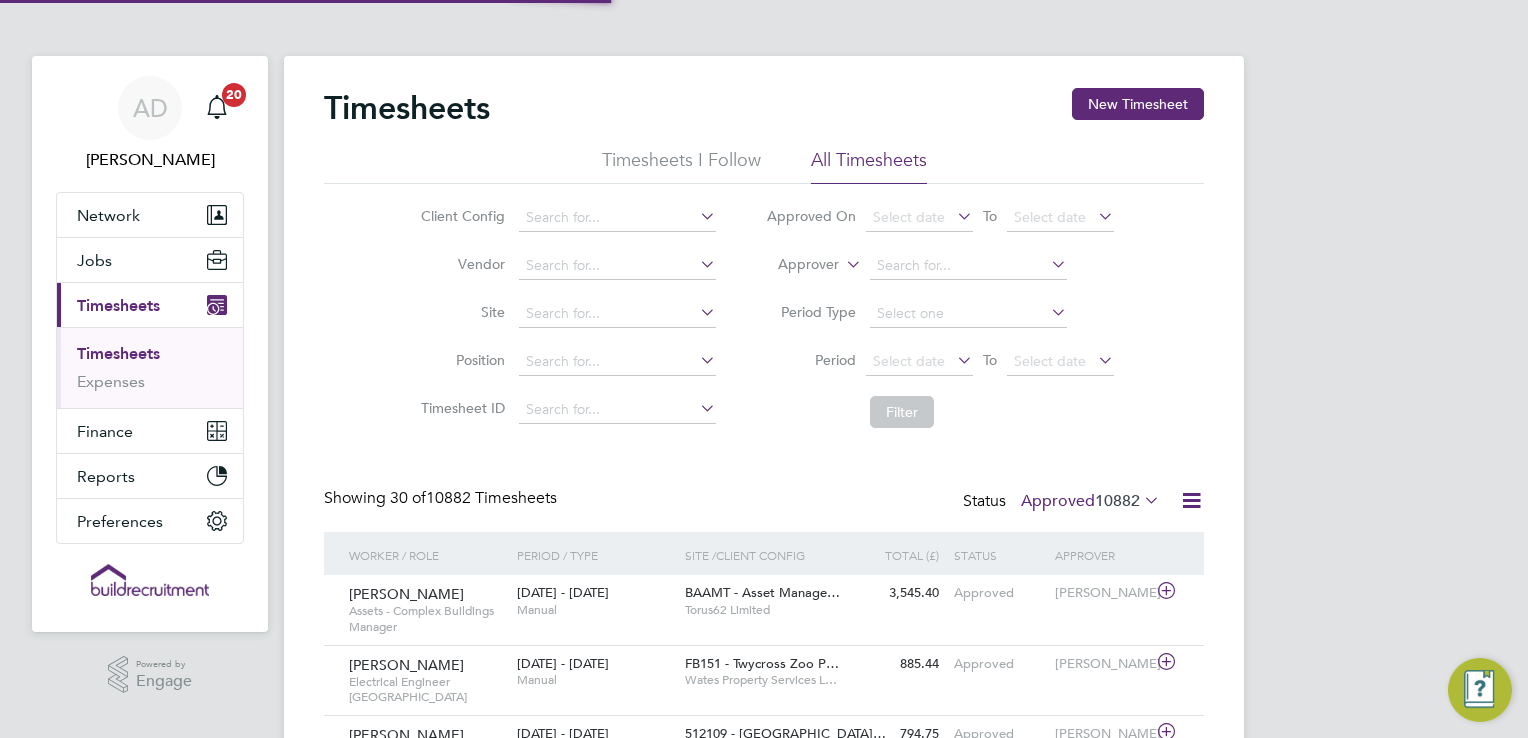 scroll, scrollTop: 9, scrollLeft: 10, axis: both 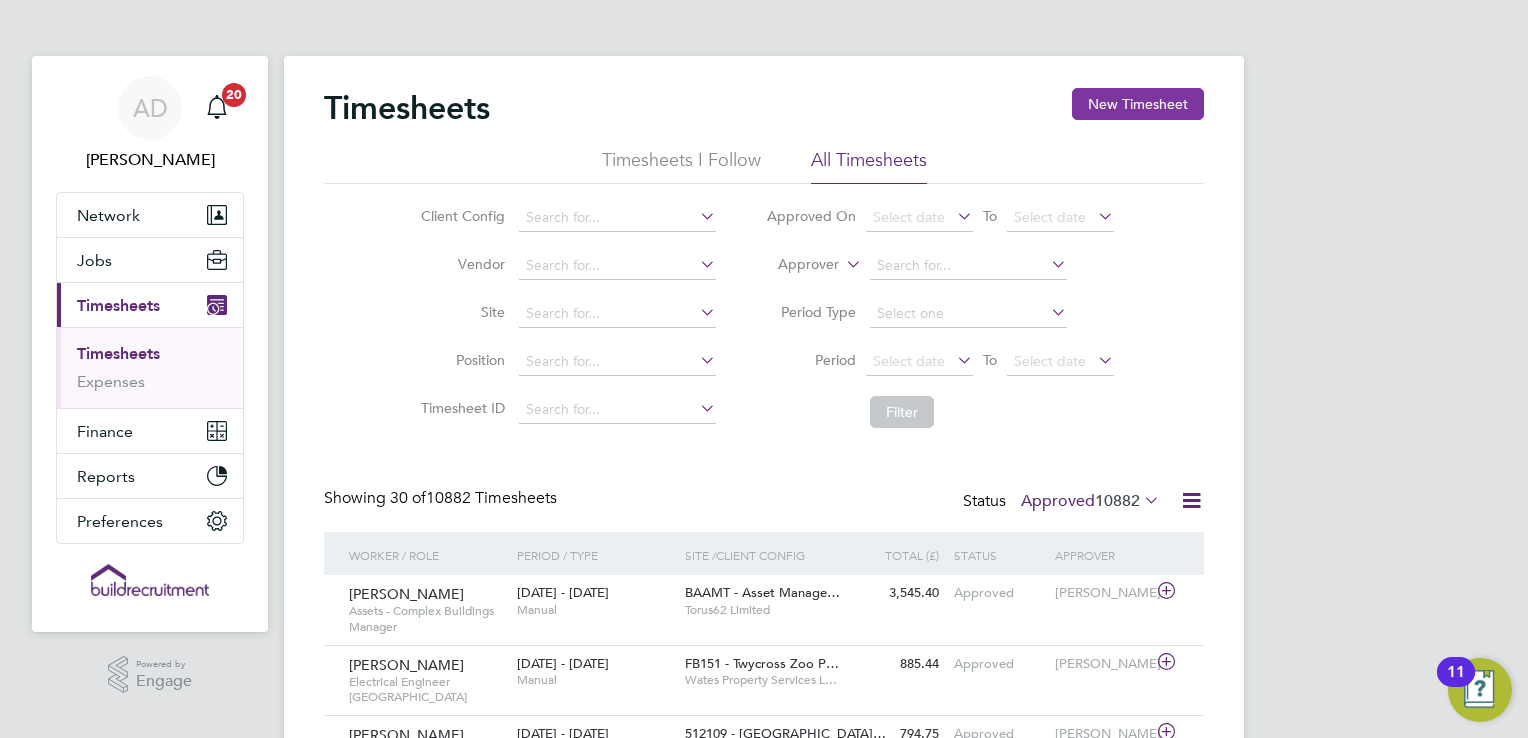 click on "New Timesheet" 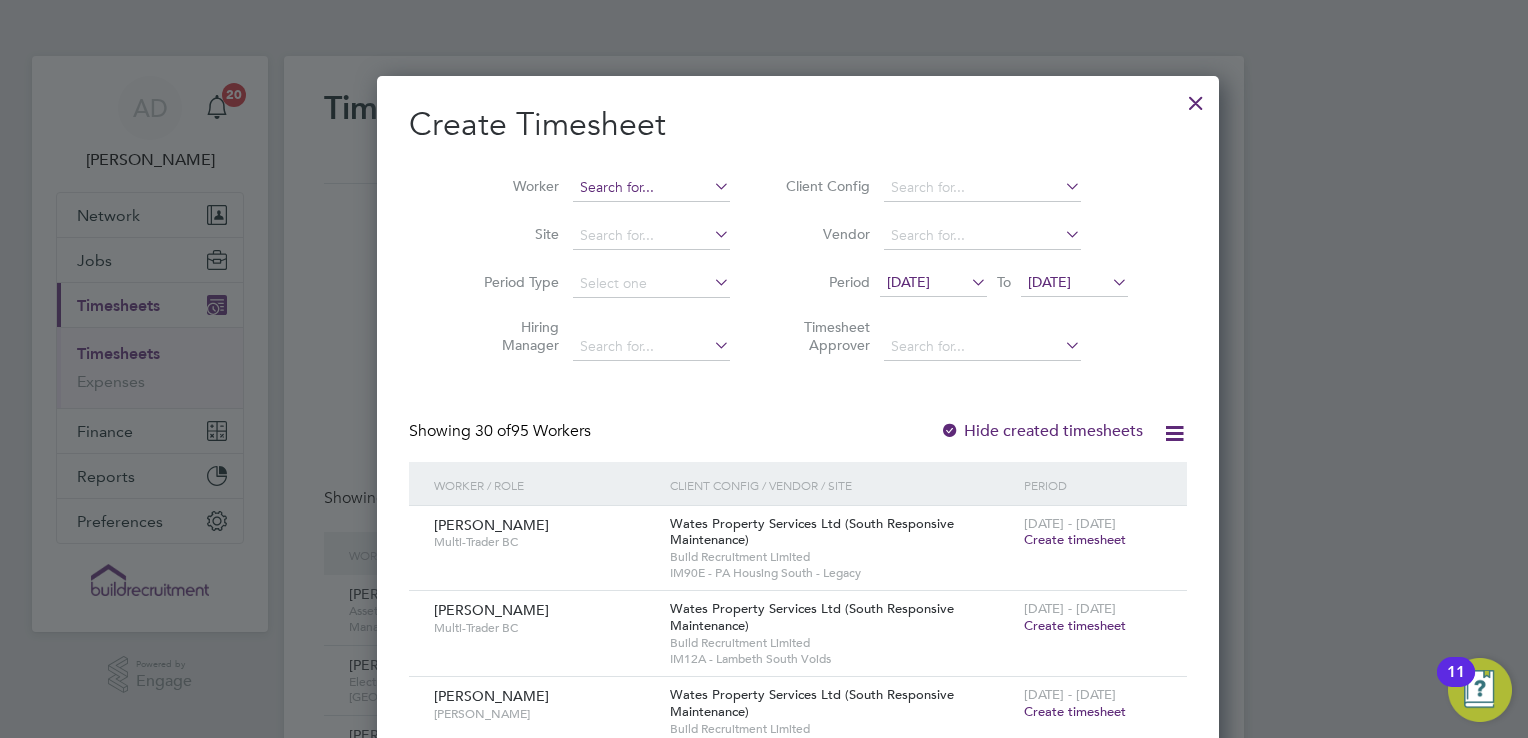 click at bounding box center [651, 188] 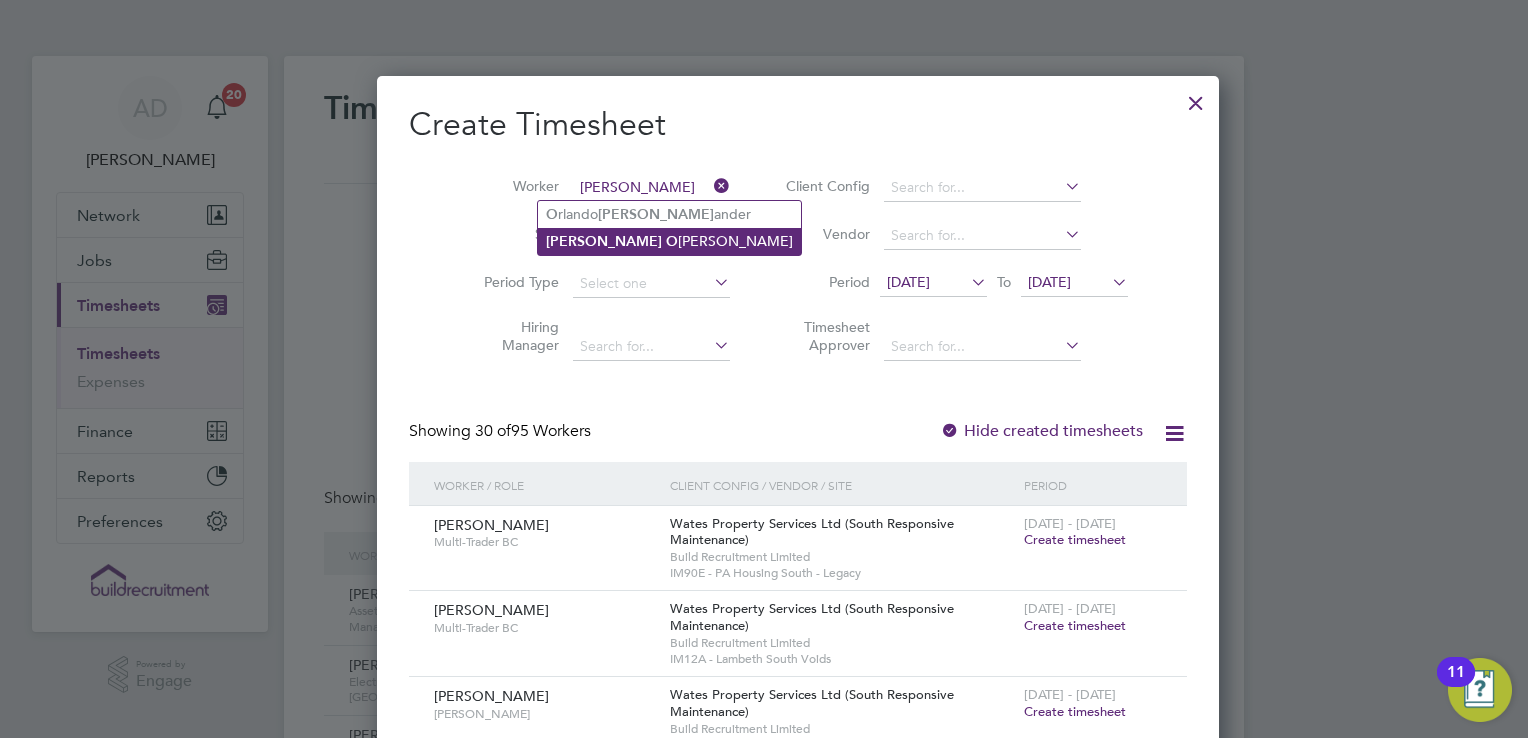 click on "[PERSON_NAME]" 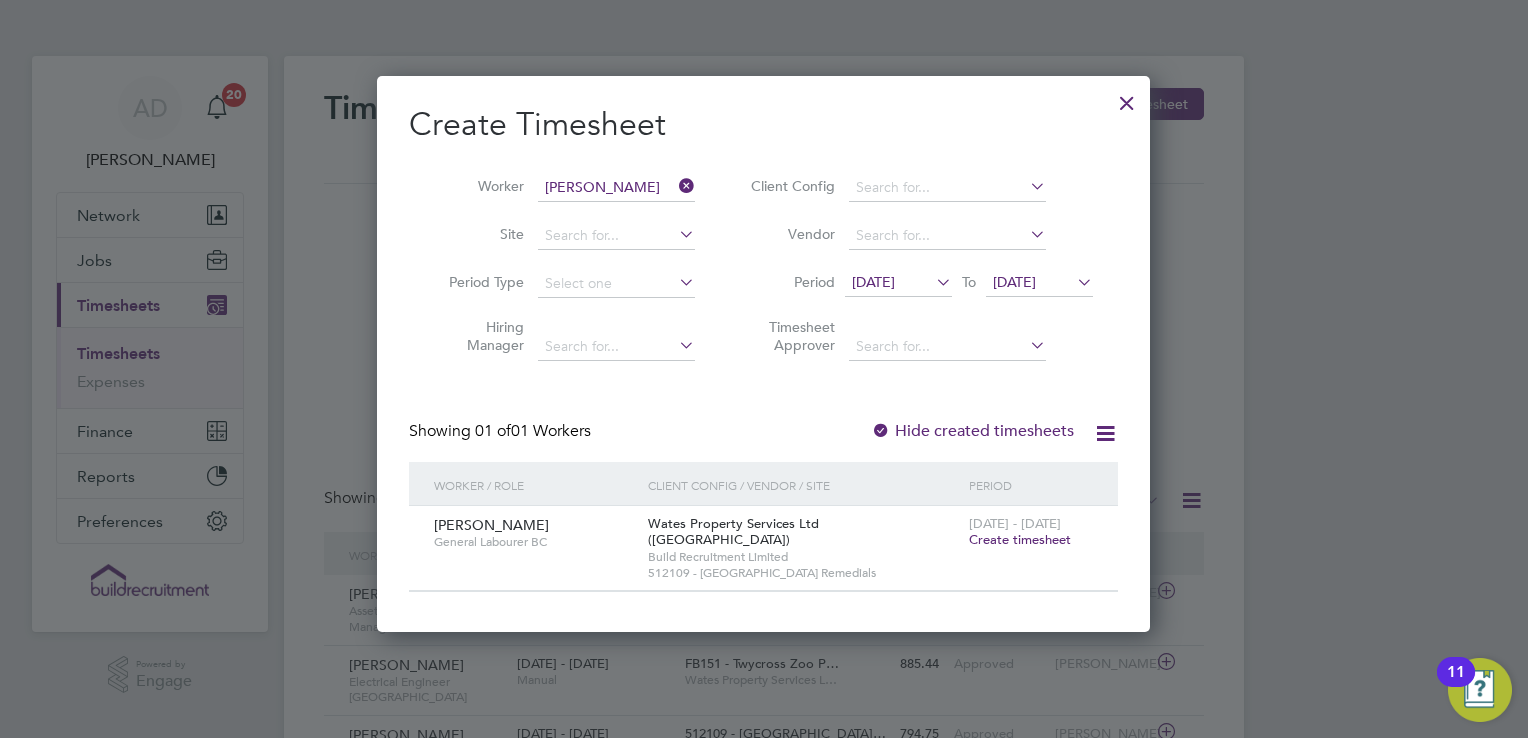 click on "[DATE]" at bounding box center [898, 283] 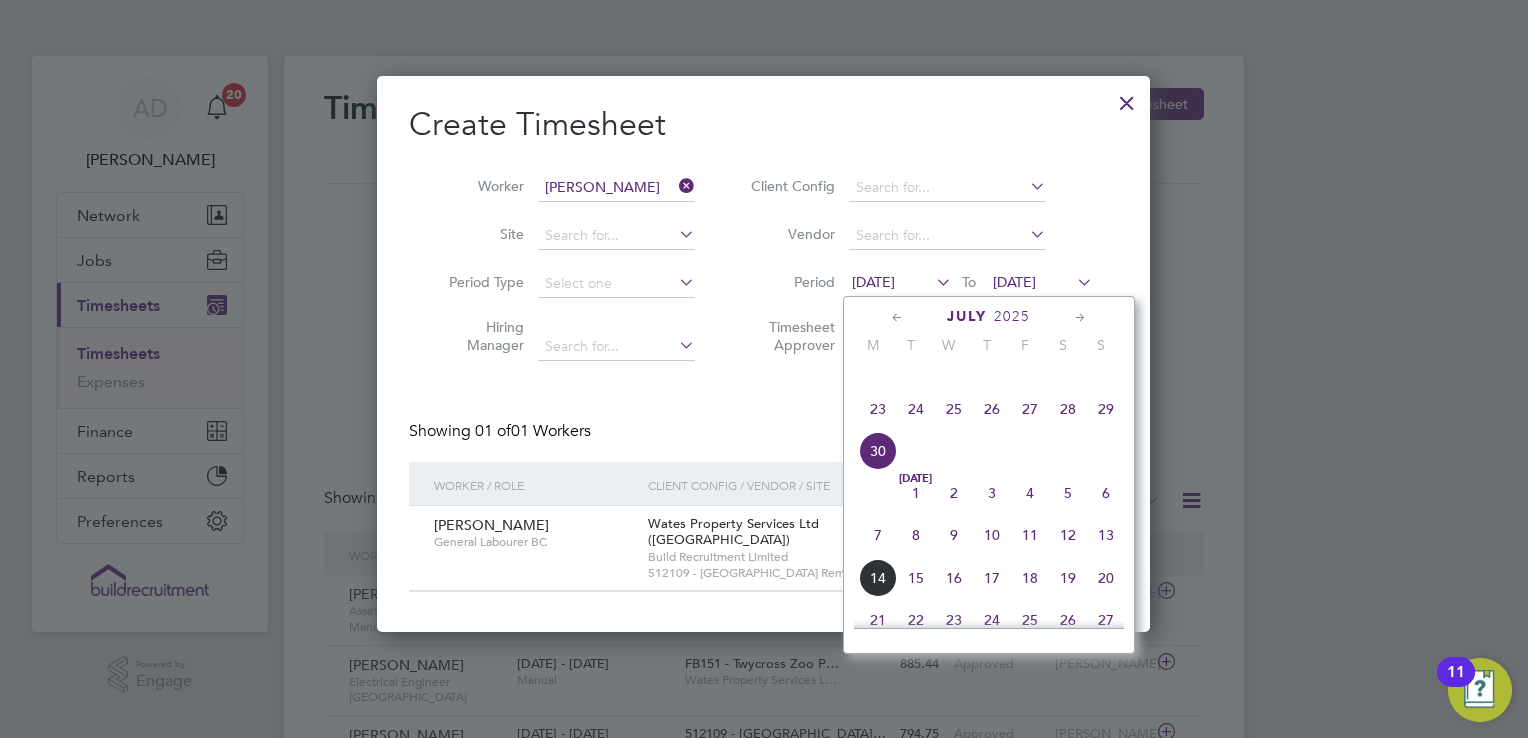 click on "30" 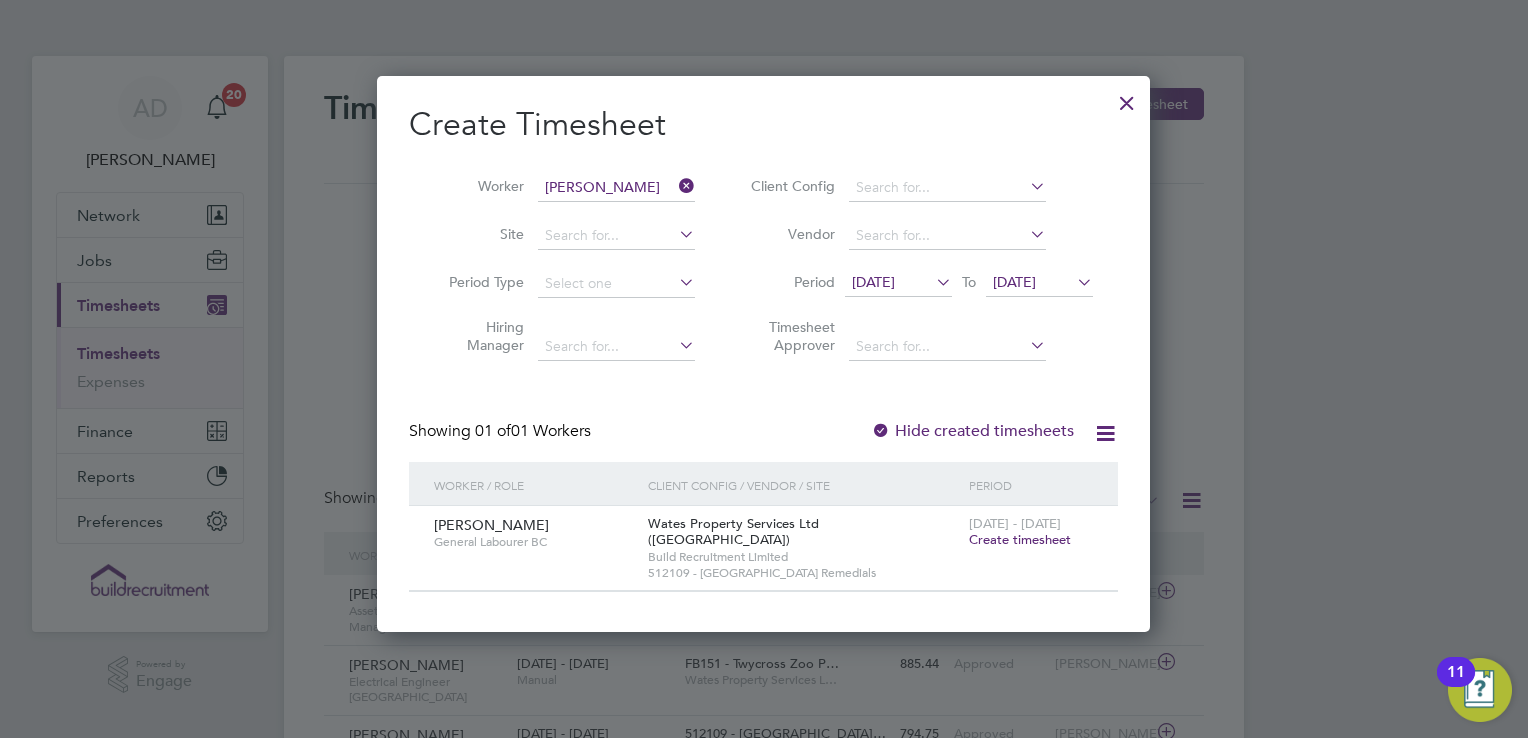 click on "Create timesheet" at bounding box center [1020, 539] 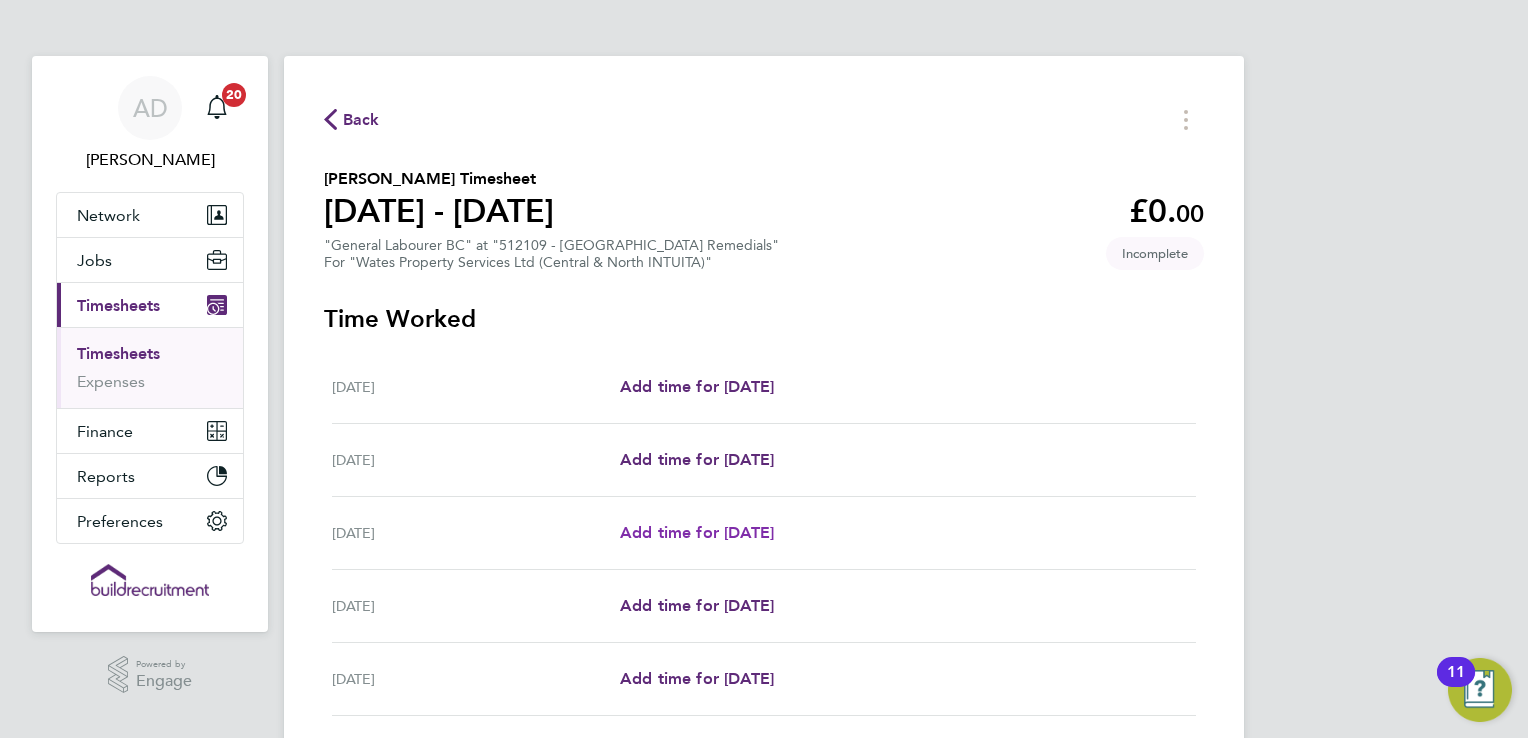 click on "Add time for [DATE]" at bounding box center (697, 532) 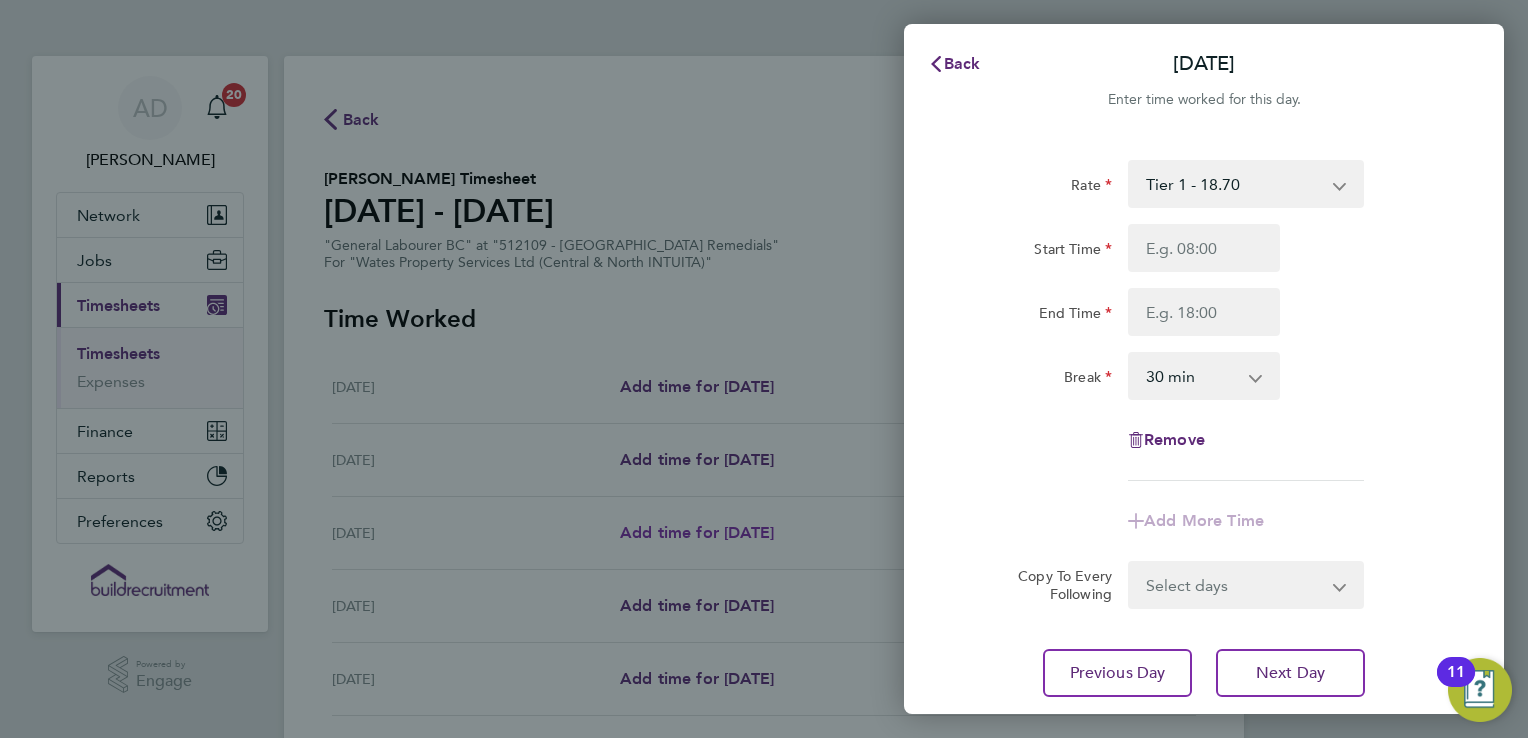 type 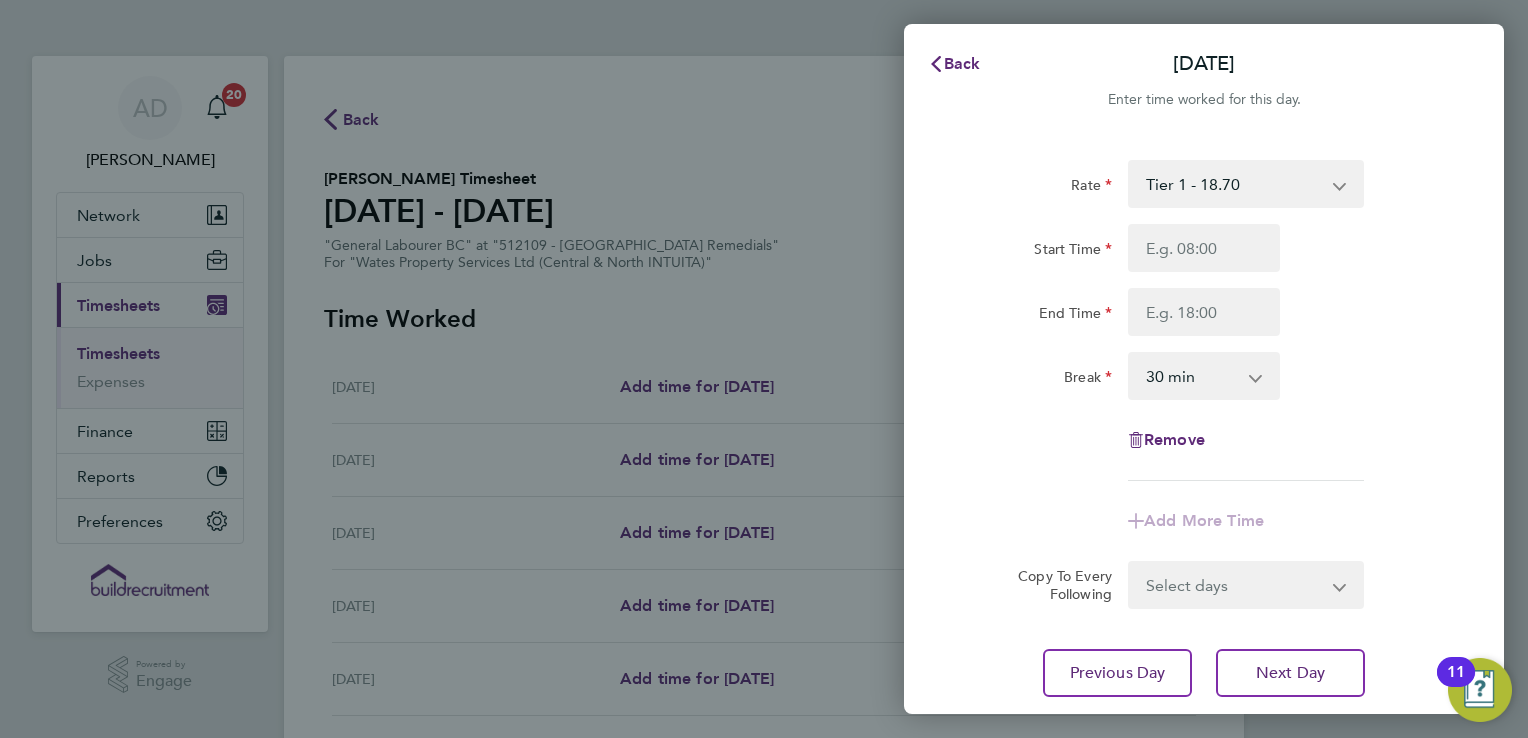click on "Start Time End Time" 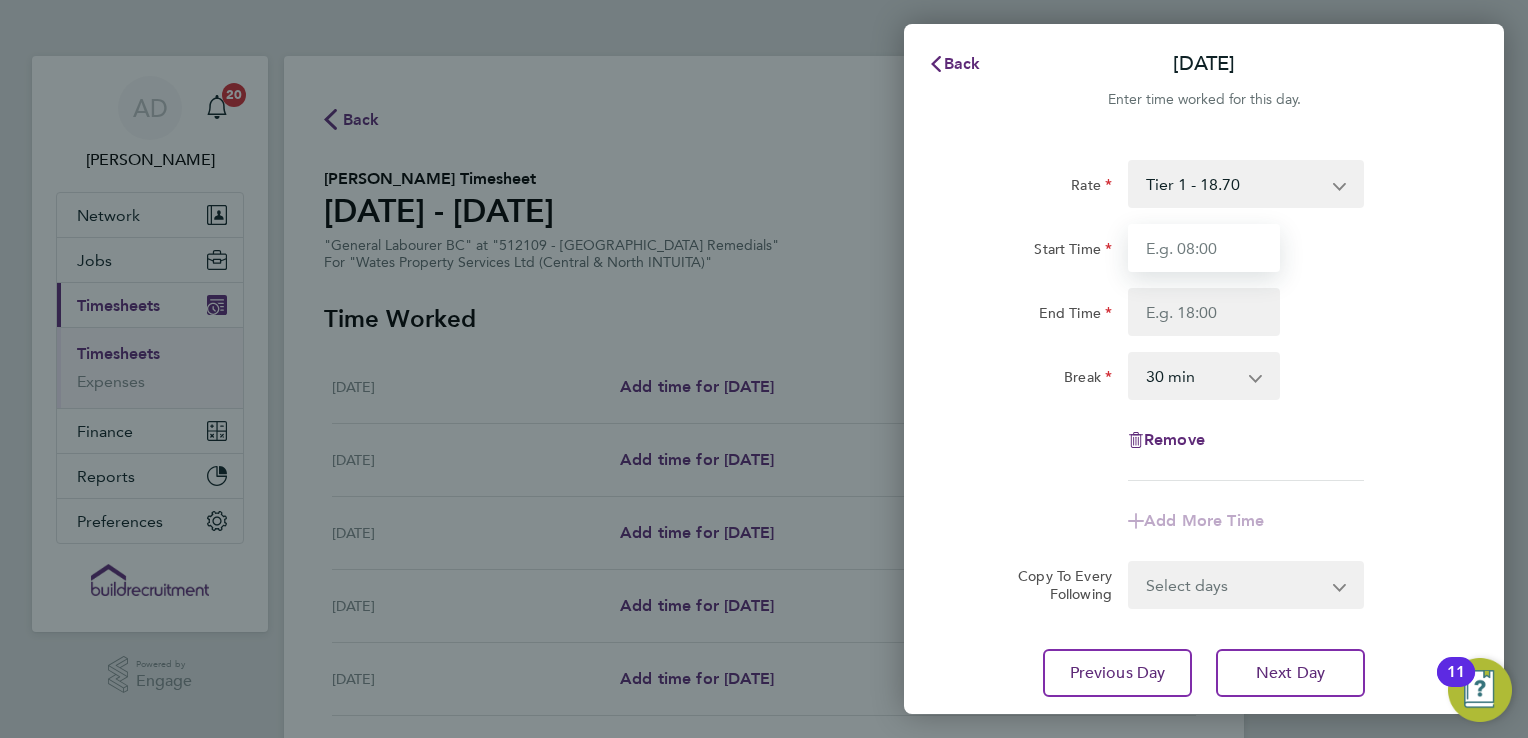 click on "Start Time" at bounding box center (1204, 248) 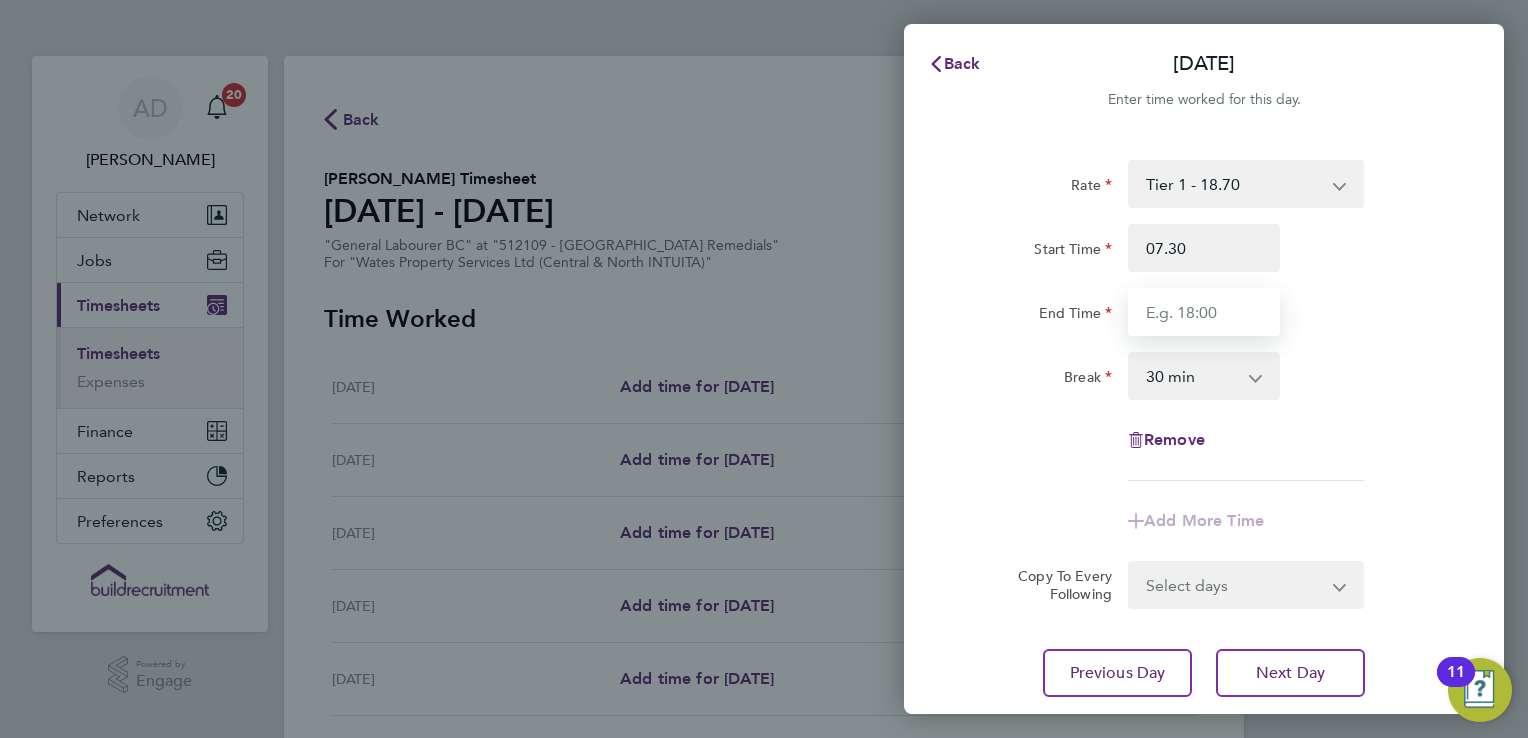 type on "07:30" 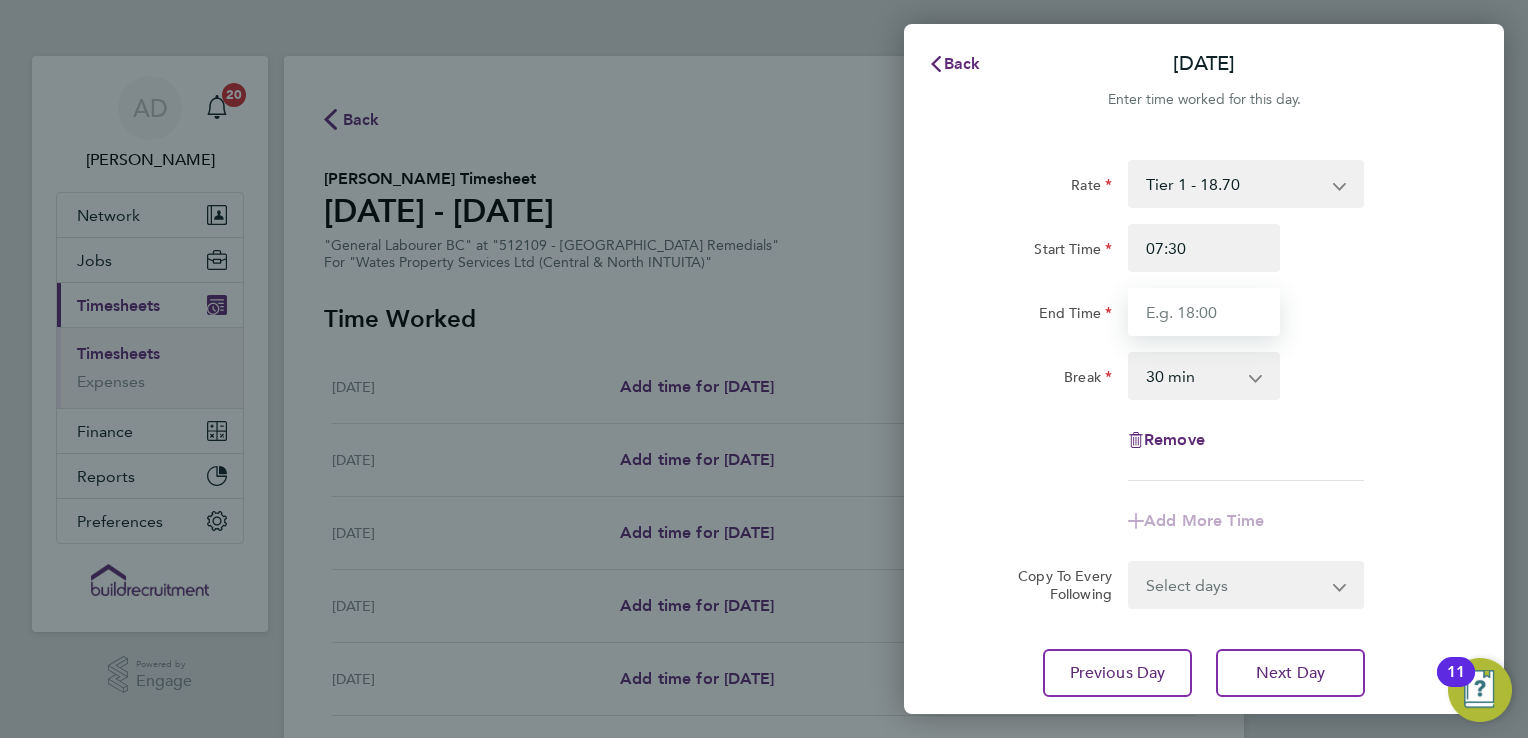 click on "End Time" at bounding box center (1204, 312) 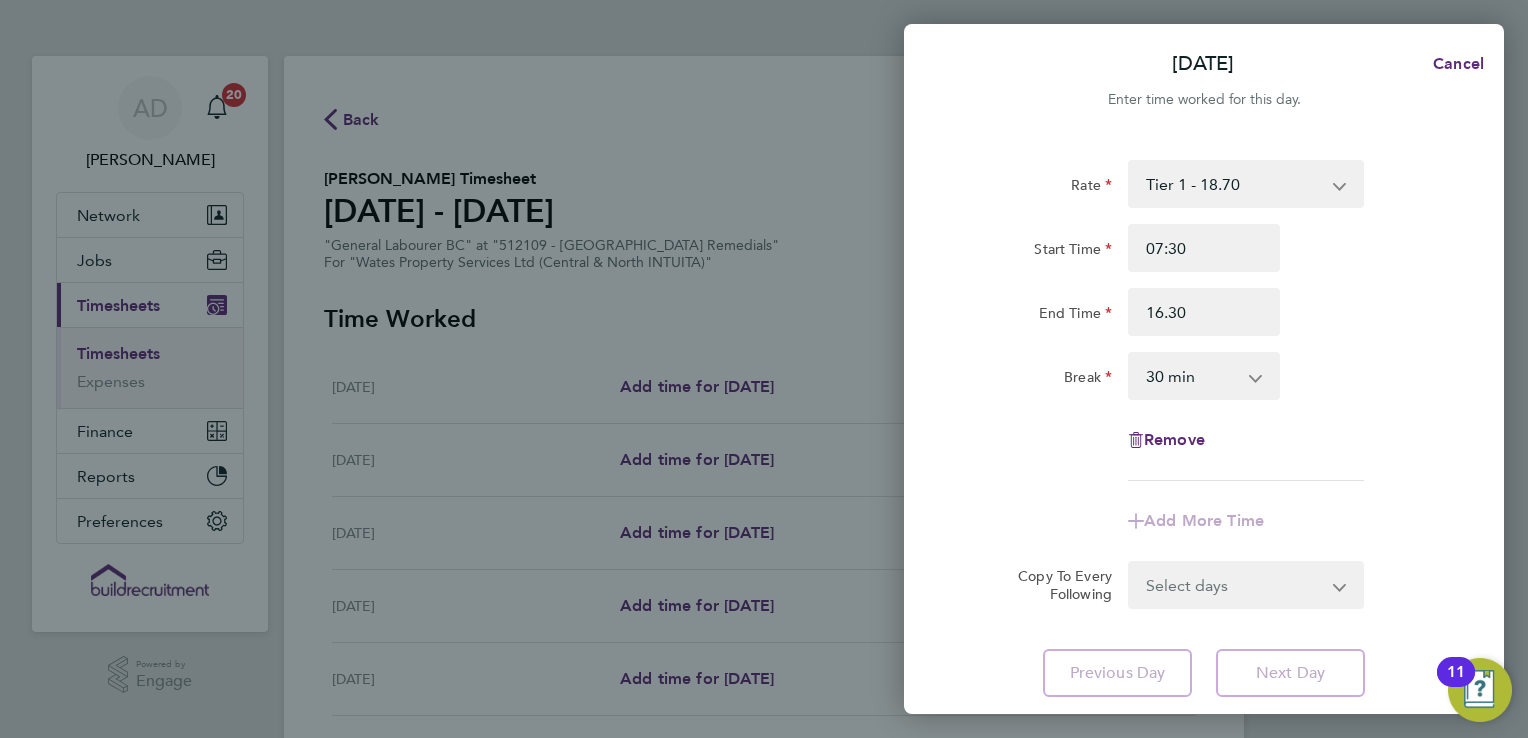 type on "16:30" 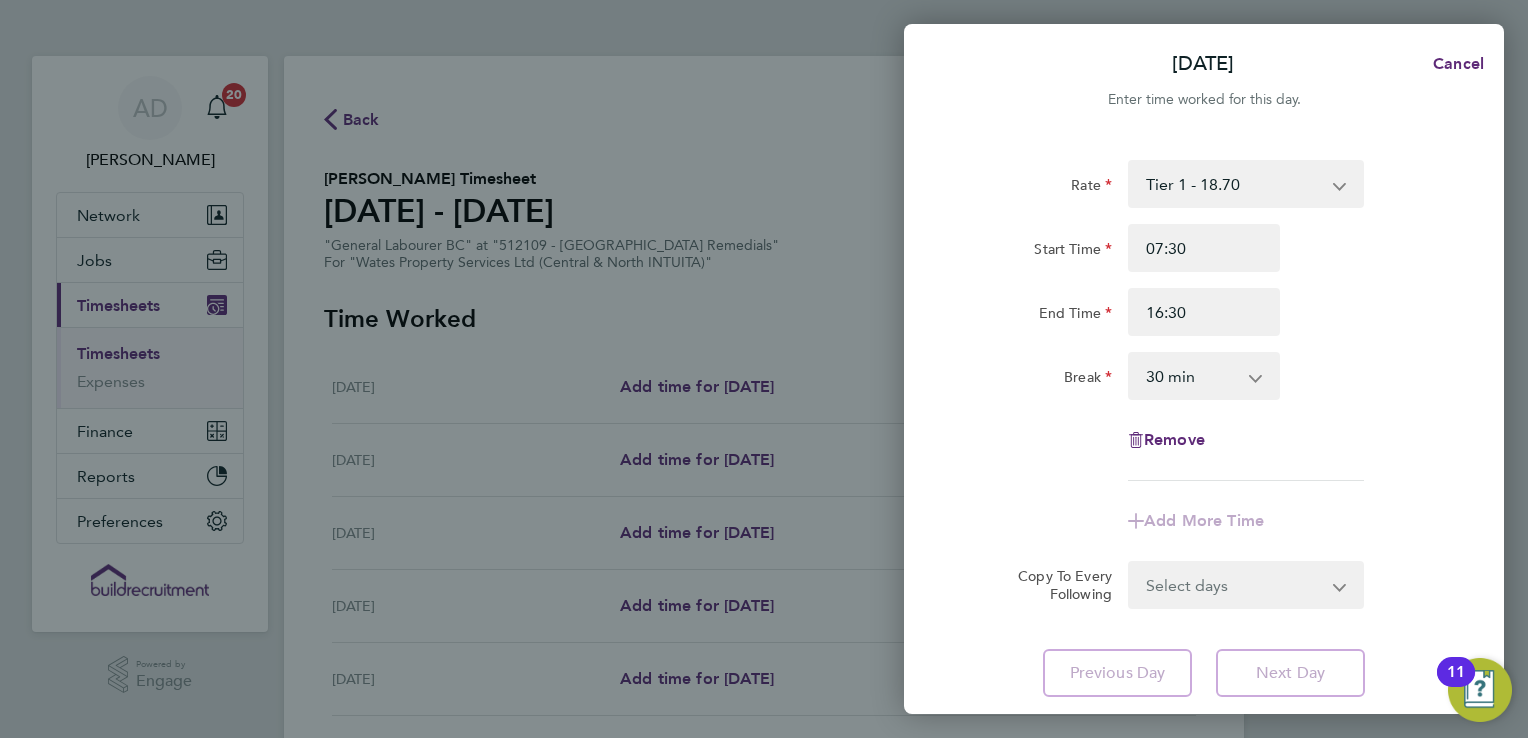 click on "Next Day" 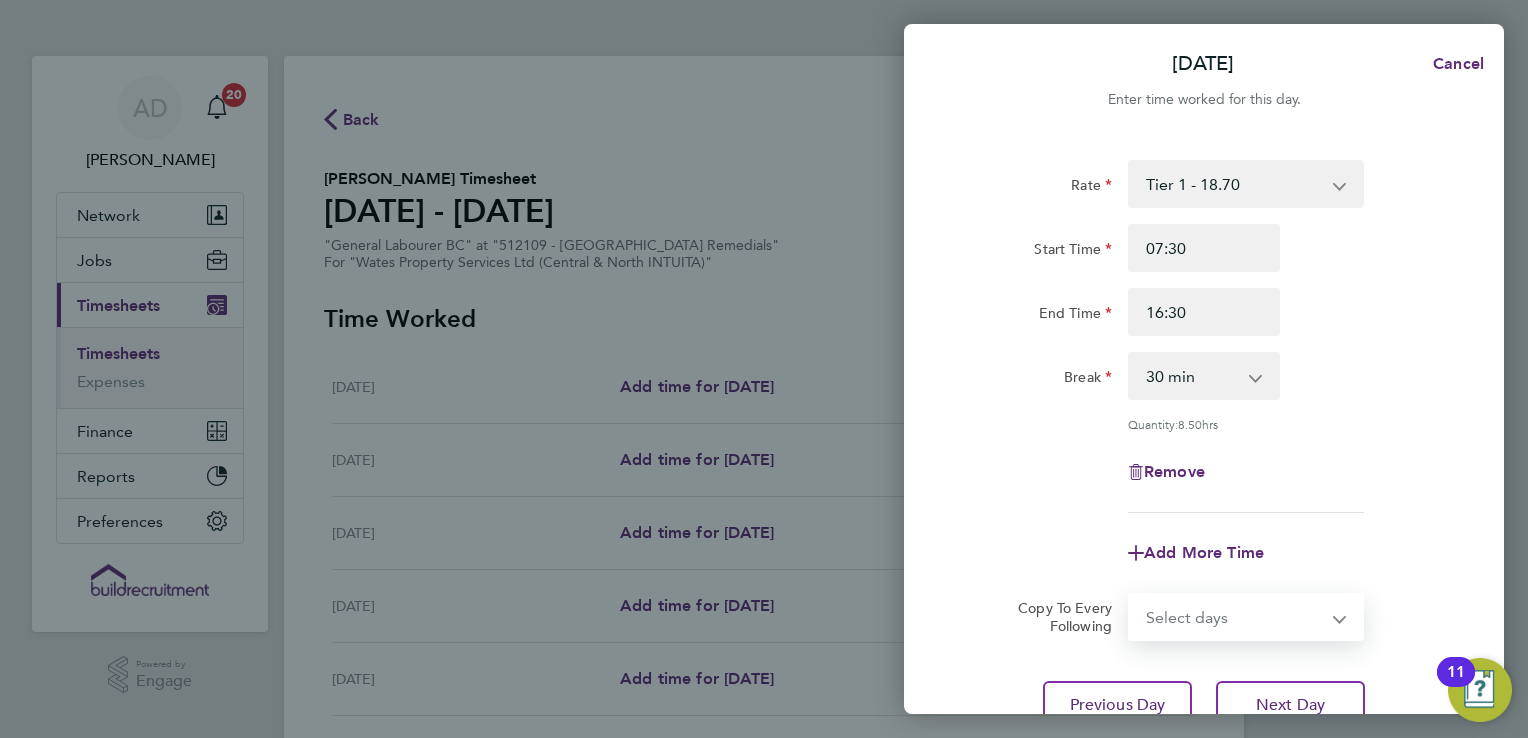 click on "Select days   Day   [DATE]   [DATE]   [DATE]   [DATE]" at bounding box center (1235, 617) 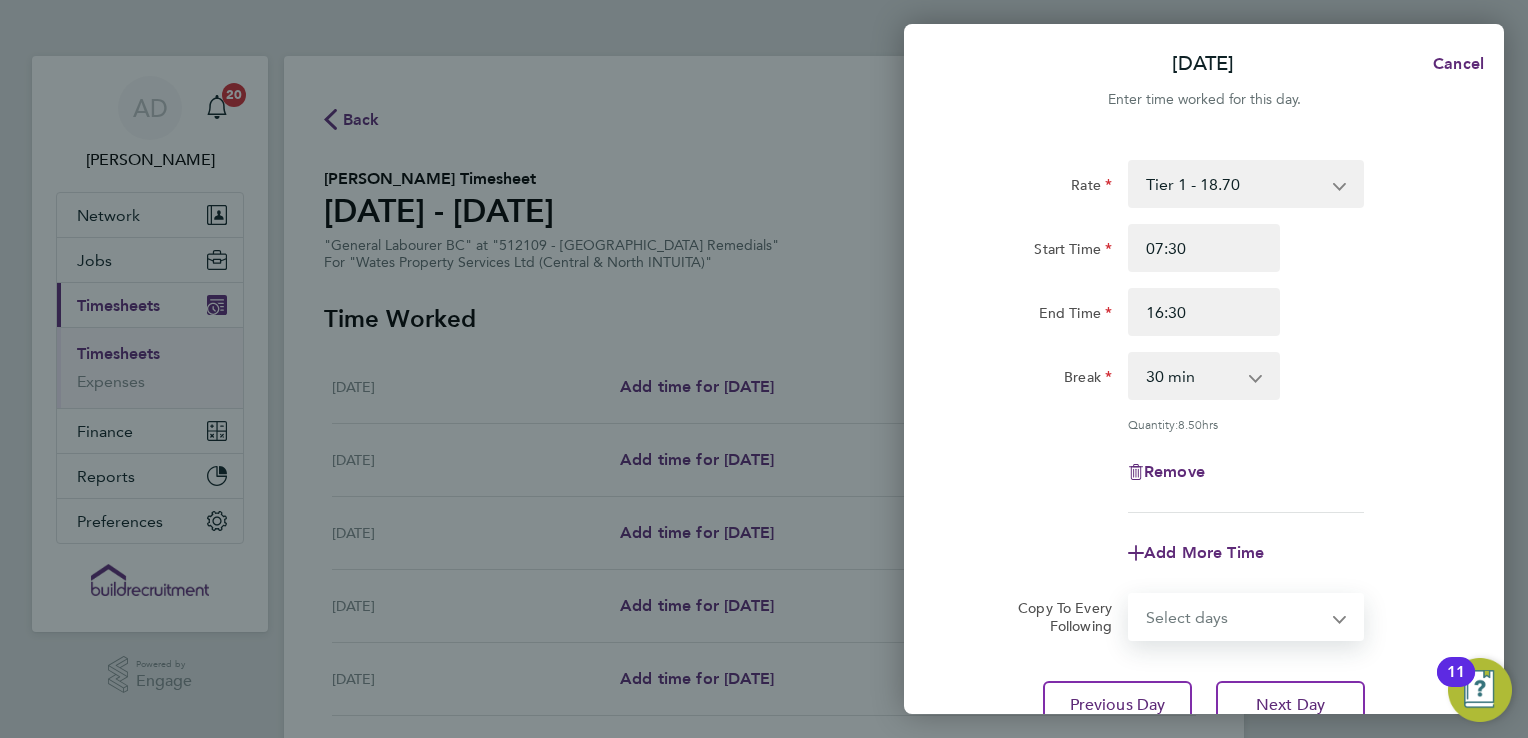 select on "DAY" 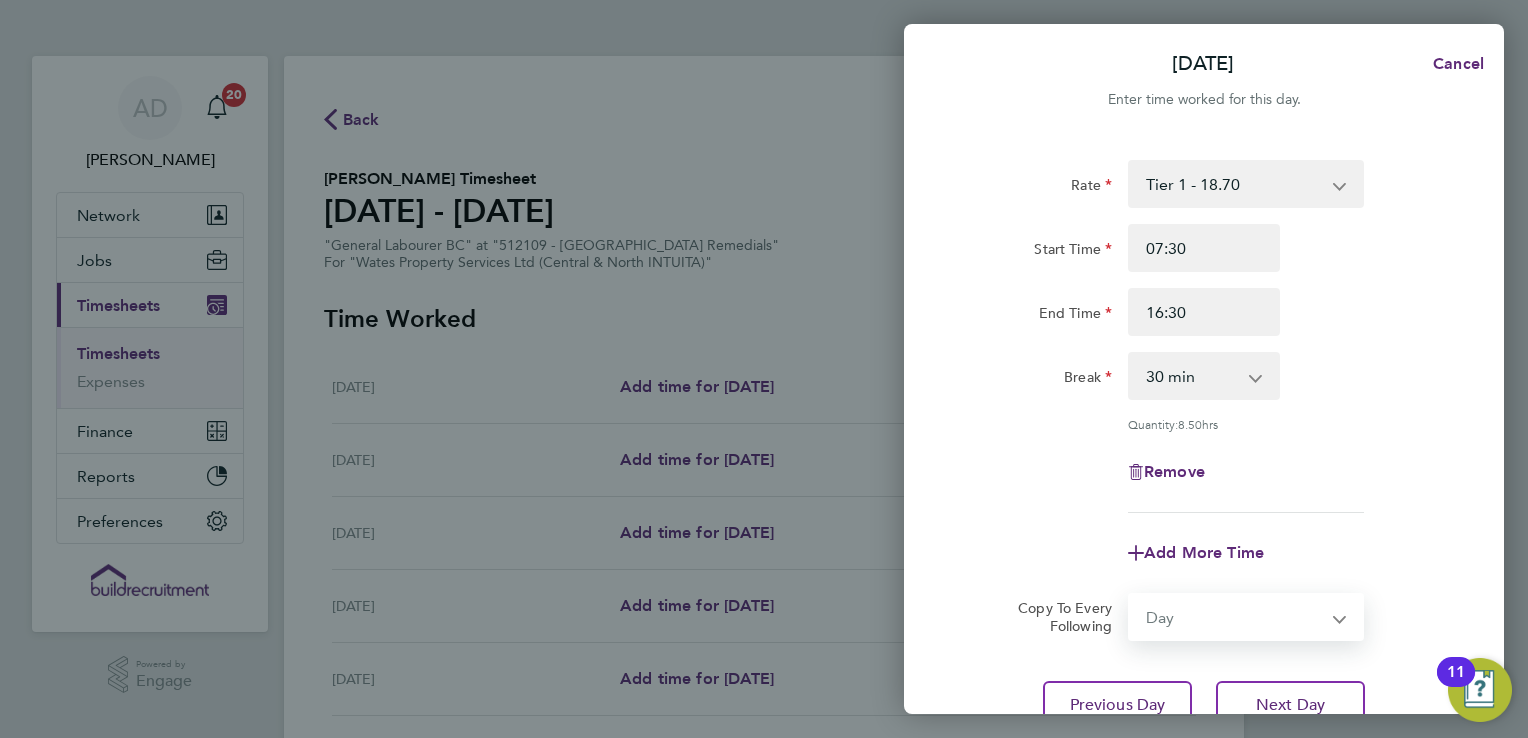 click on "Select days   Day   [DATE]   [DATE]   [DATE]   [DATE]" at bounding box center [1235, 617] 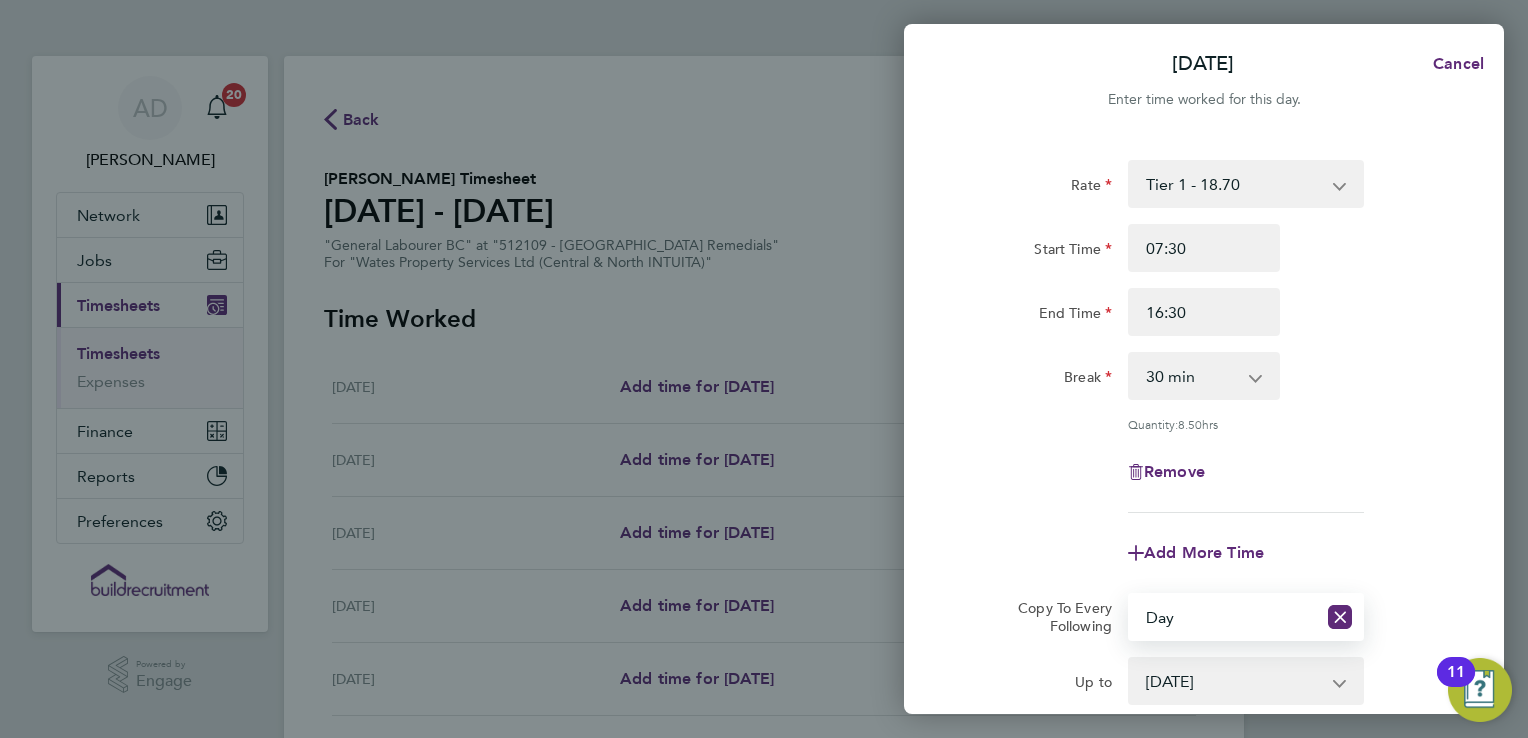 click on "Add More Time" 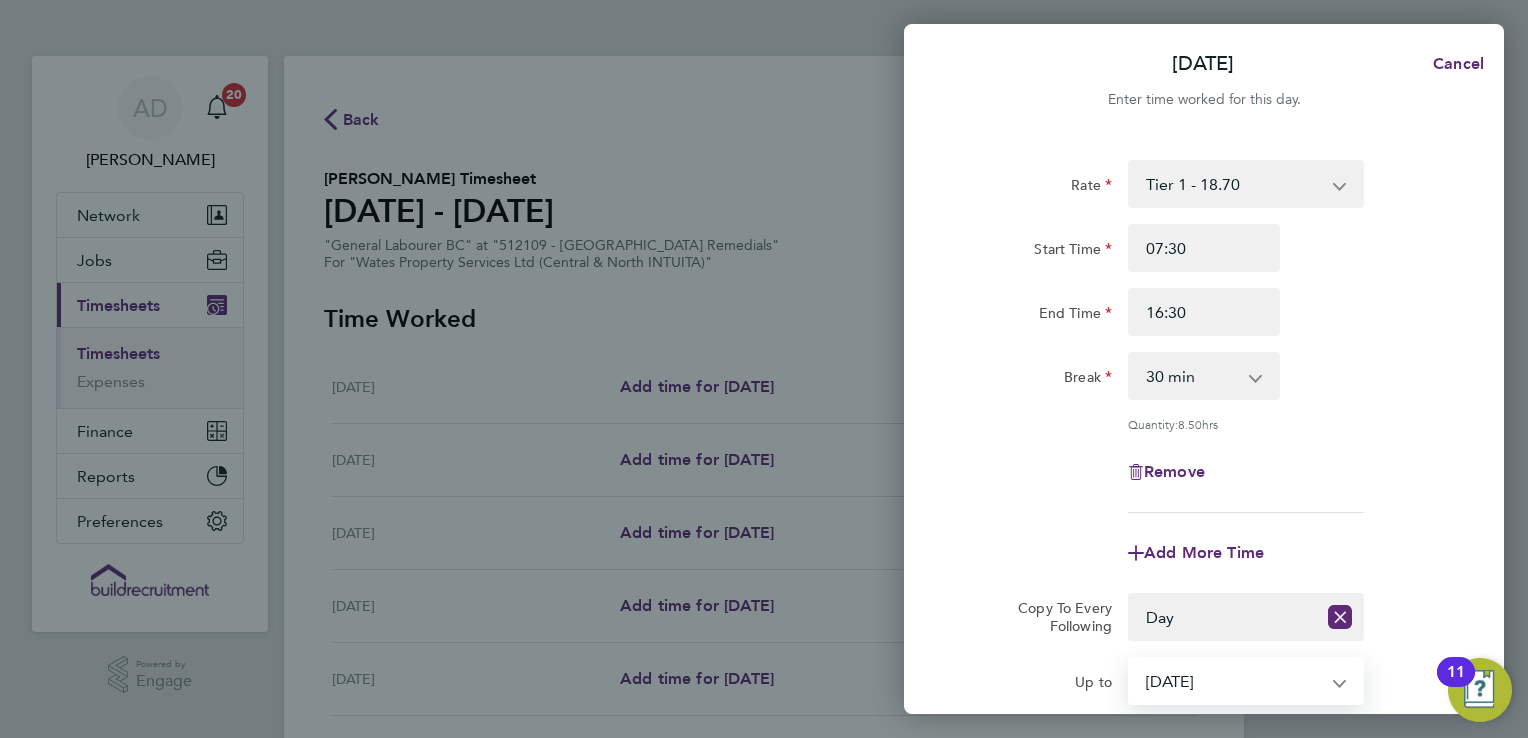 click on "[DATE]   [DATE]   [DATE]   [DATE]" at bounding box center [1234, 681] 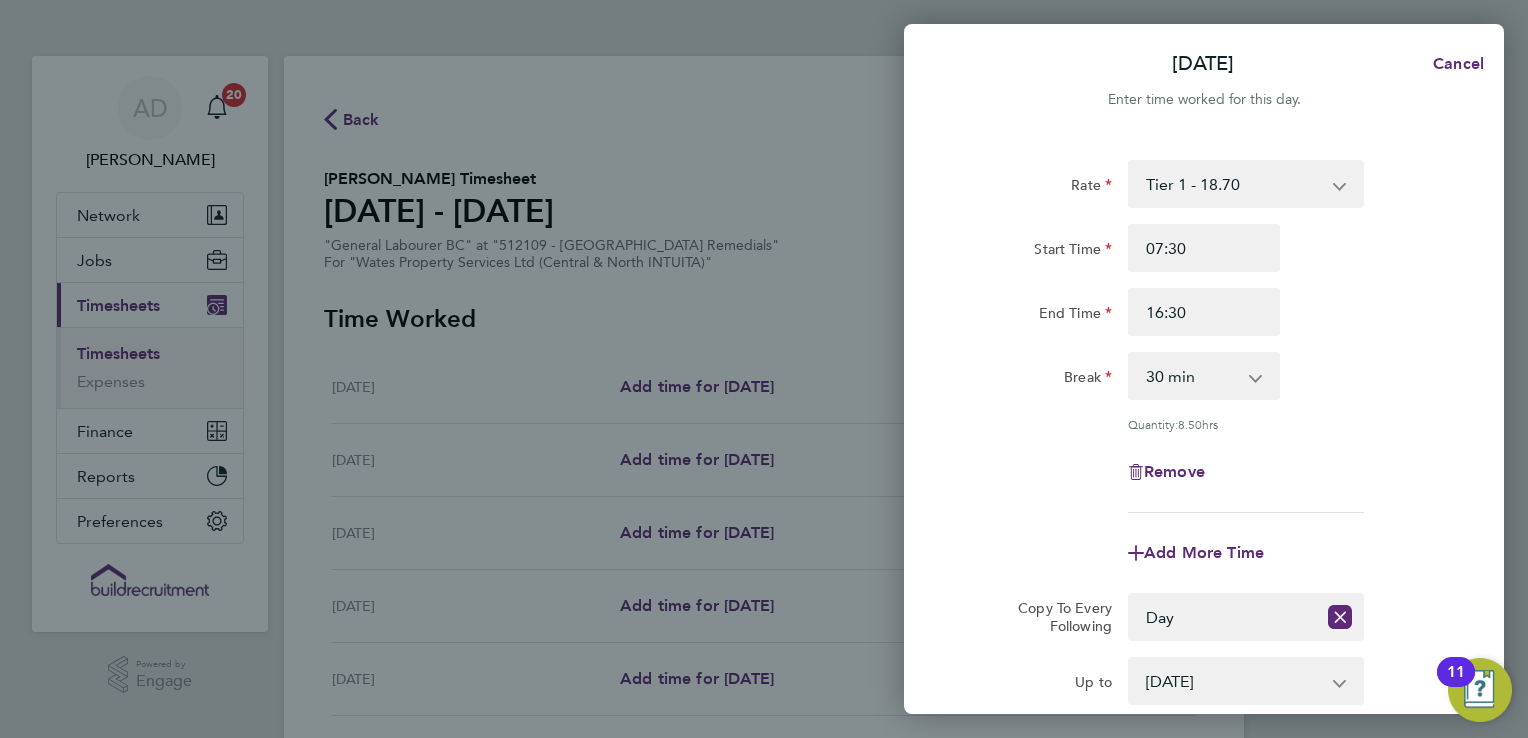 click on "Copy To Every Following  Select days   Day   [DATE]   [DATE]   [DATE]   [DATE]" 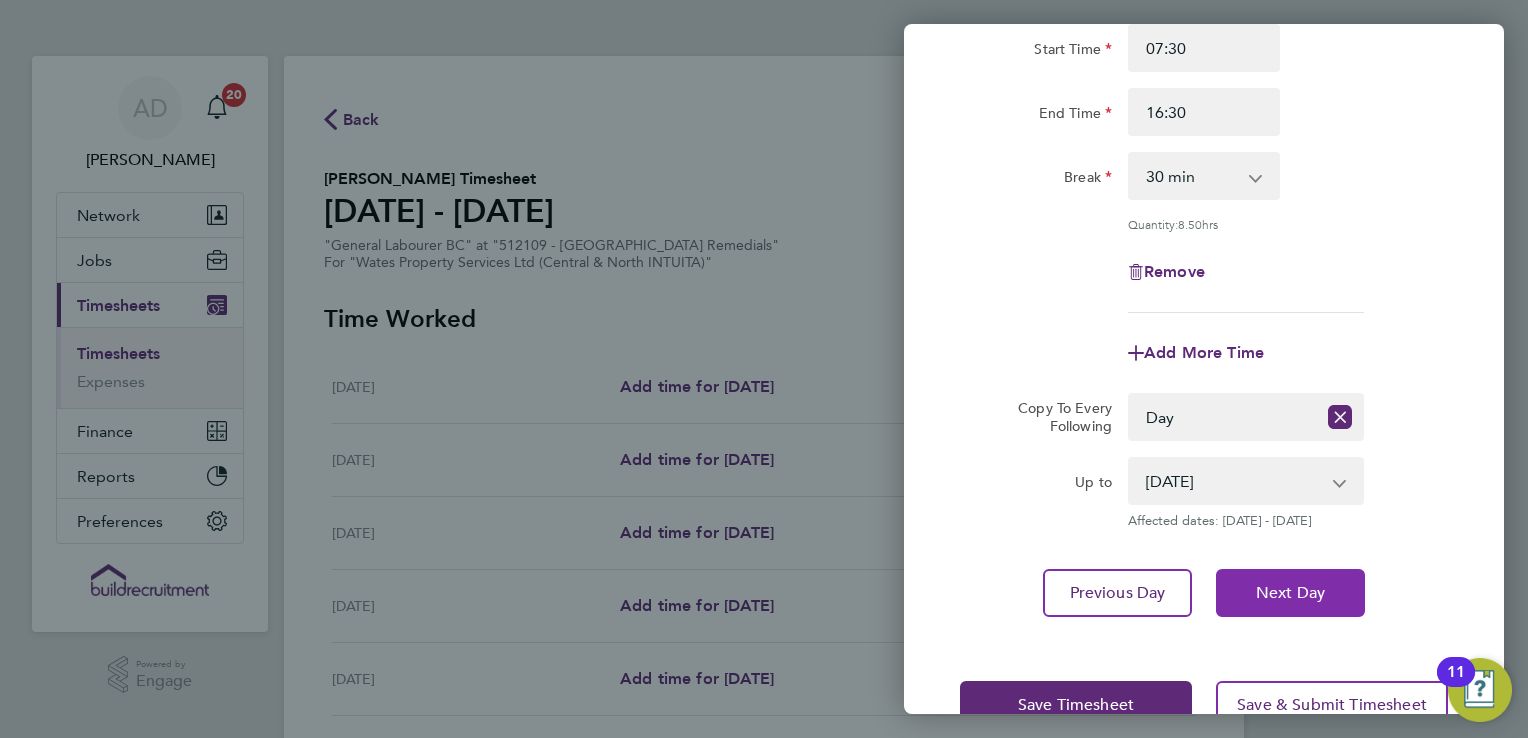 click on "Next Day" 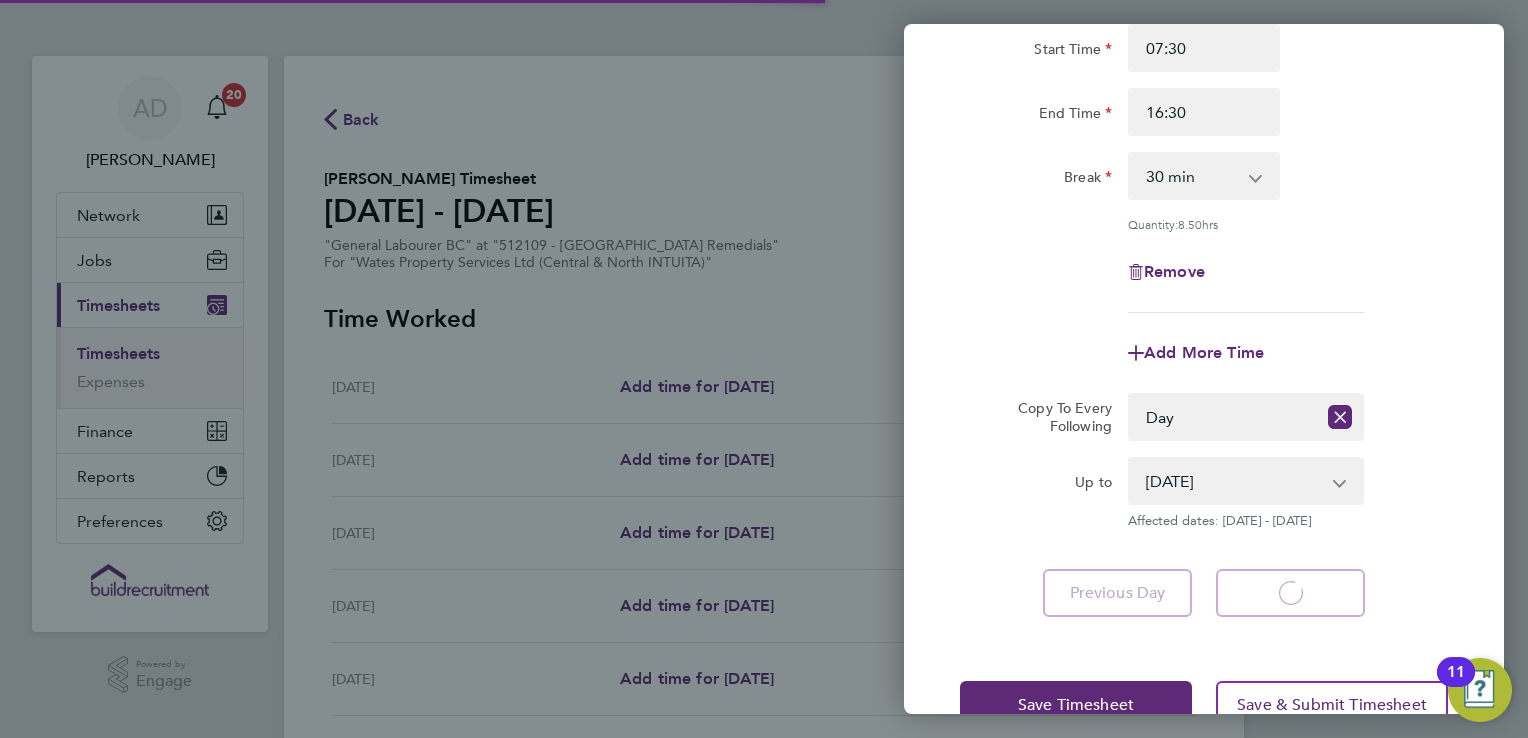 select on "30" 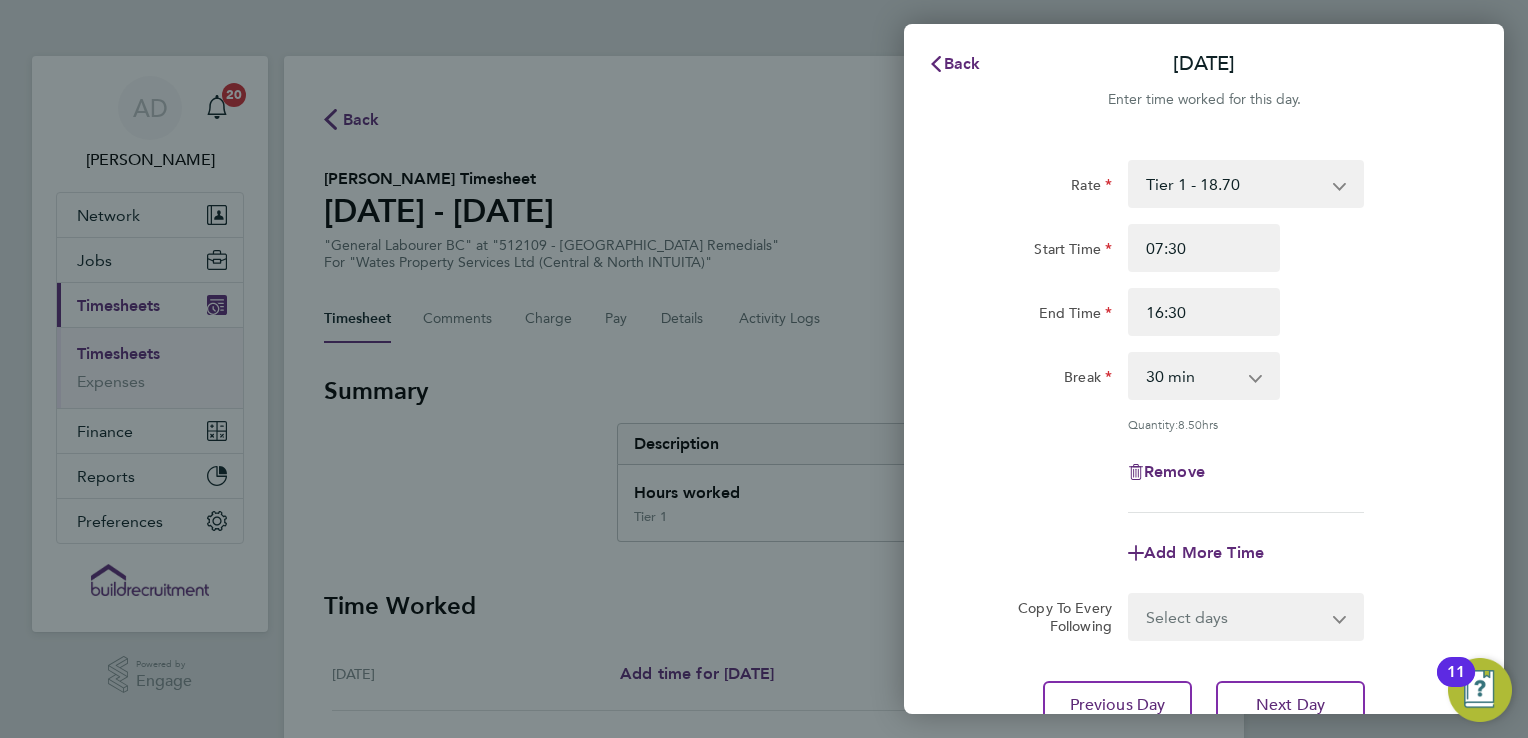 click on "Select days   Day   [DATE]   [DATE]   [DATE]" at bounding box center [1235, 617] 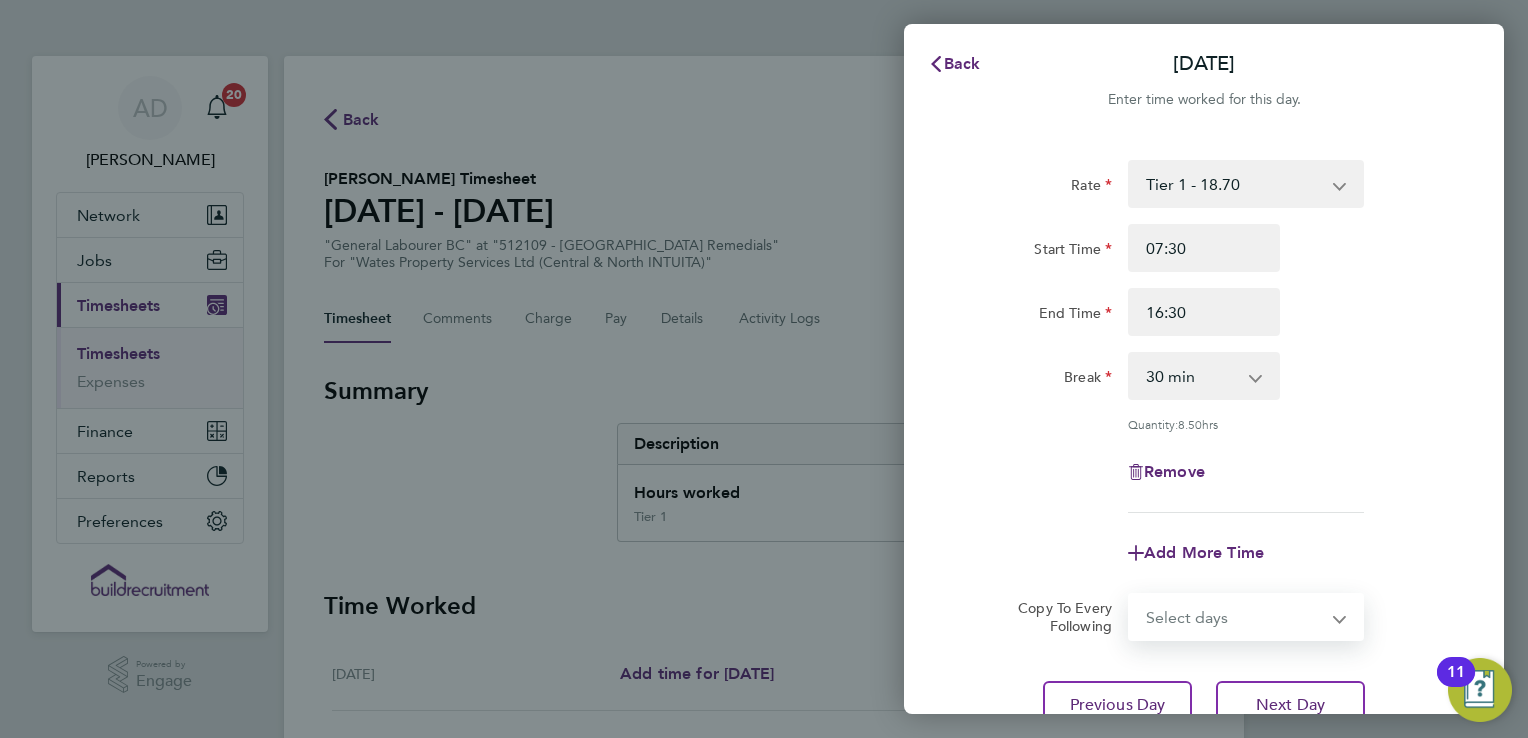 select on "FRI" 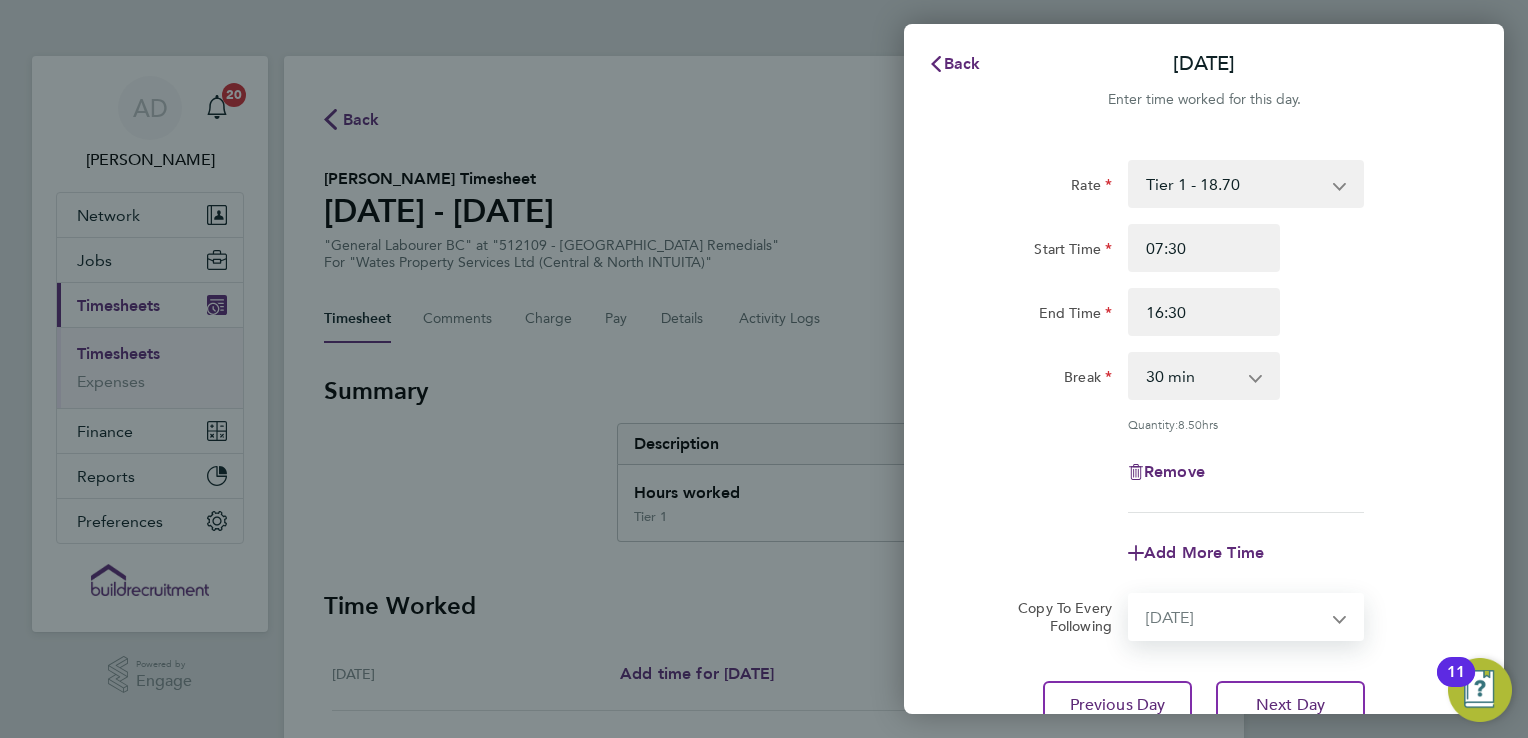 click on "Select days   Day   [DATE]   [DATE]   [DATE]" at bounding box center (1235, 617) 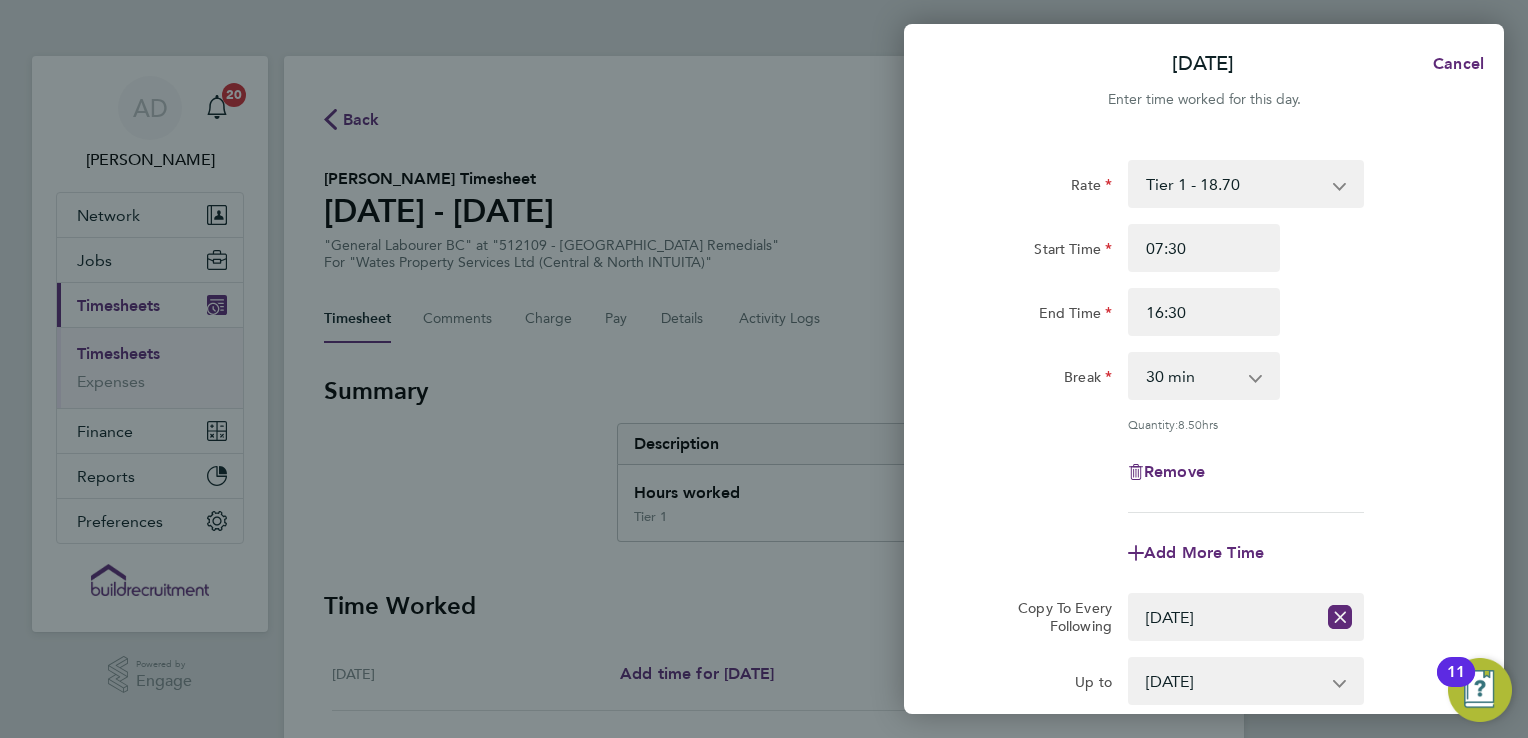 click on "Rate  Tier 1 - 18.70
Start Time 07:30 End Time 16:30 Break  0 min   15 min   30 min   45 min   60 min   75 min   90 min
Quantity:  8.50  hrs
Remove
Add More Time" 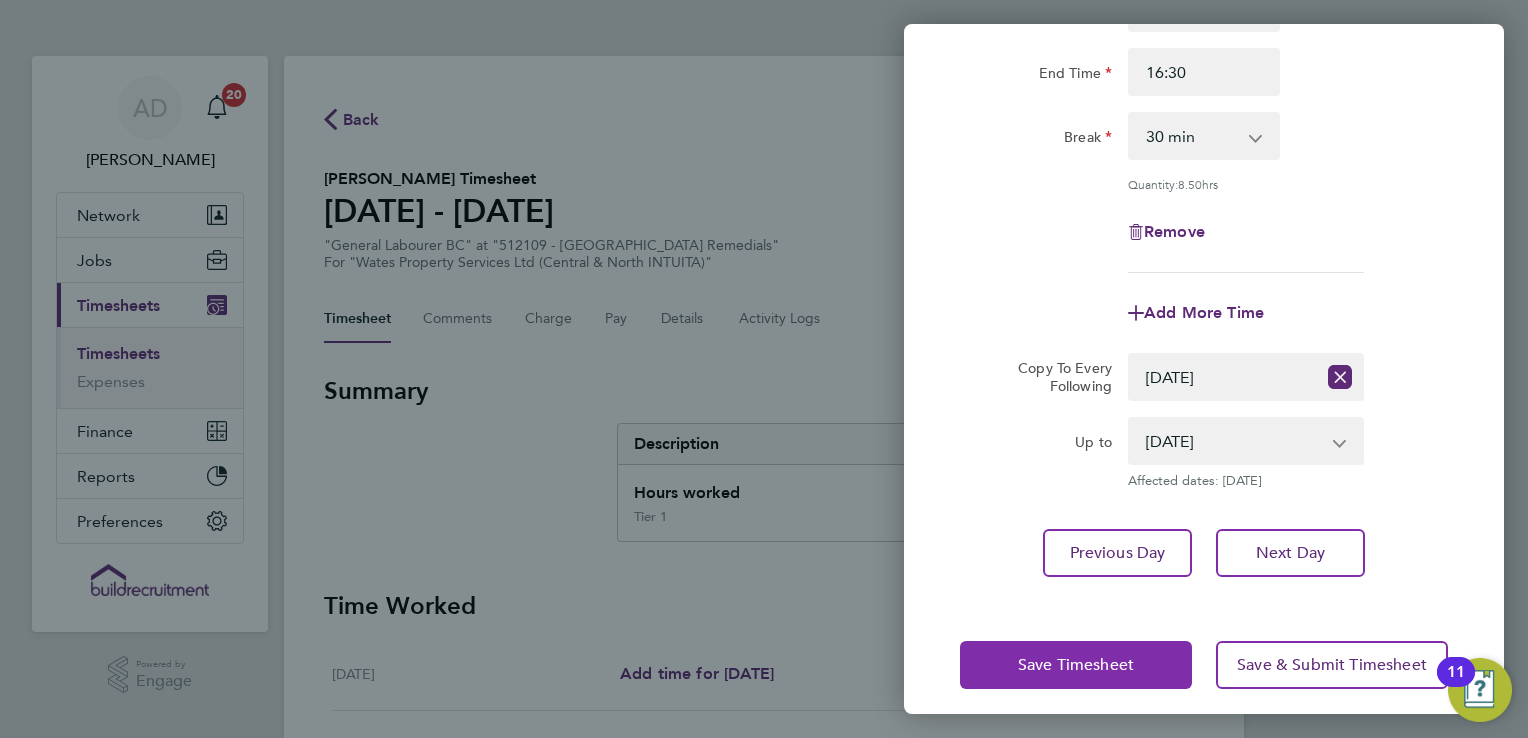 click on "Save Timesheet" 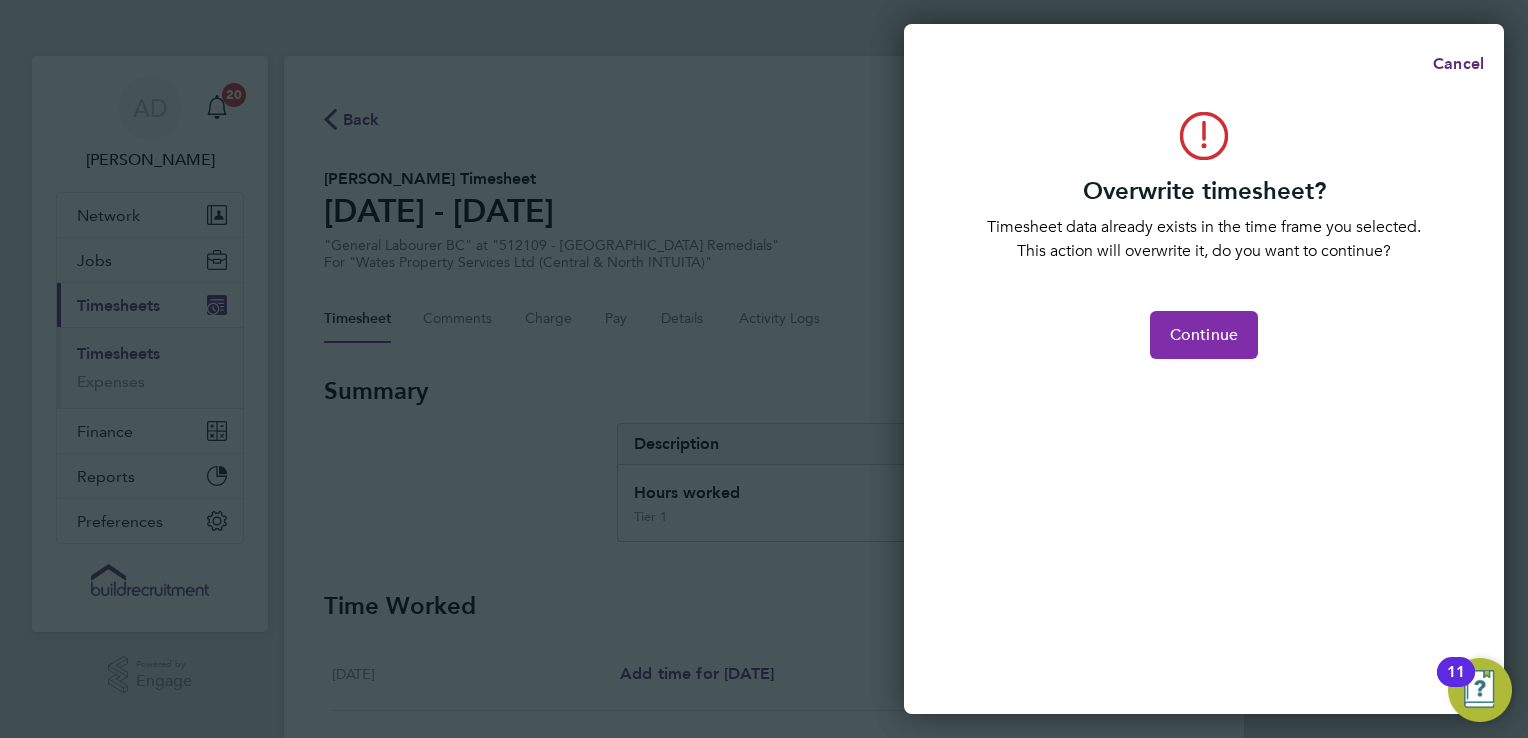 click on "Continue" 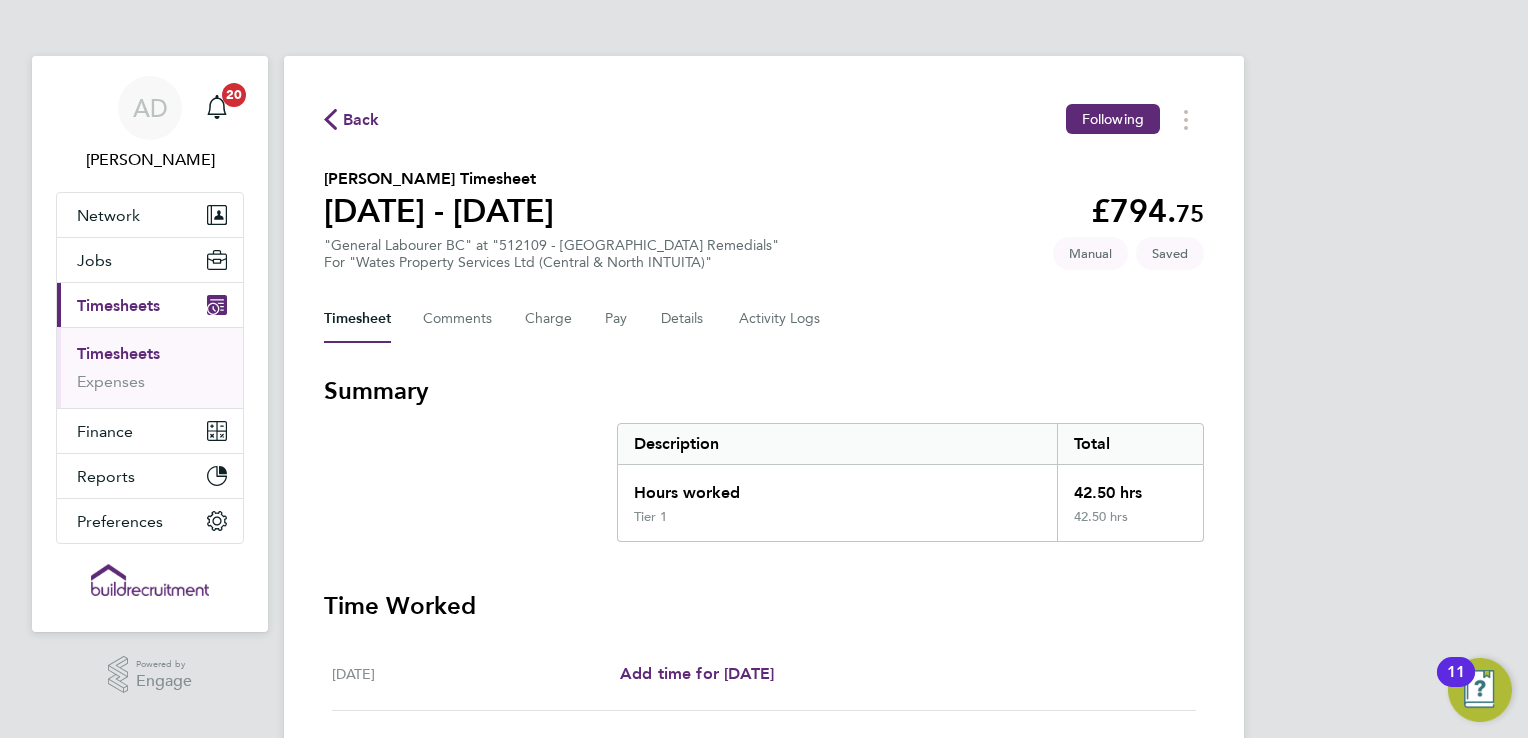 click on "Time Worked" at bounding box center [764, 606] 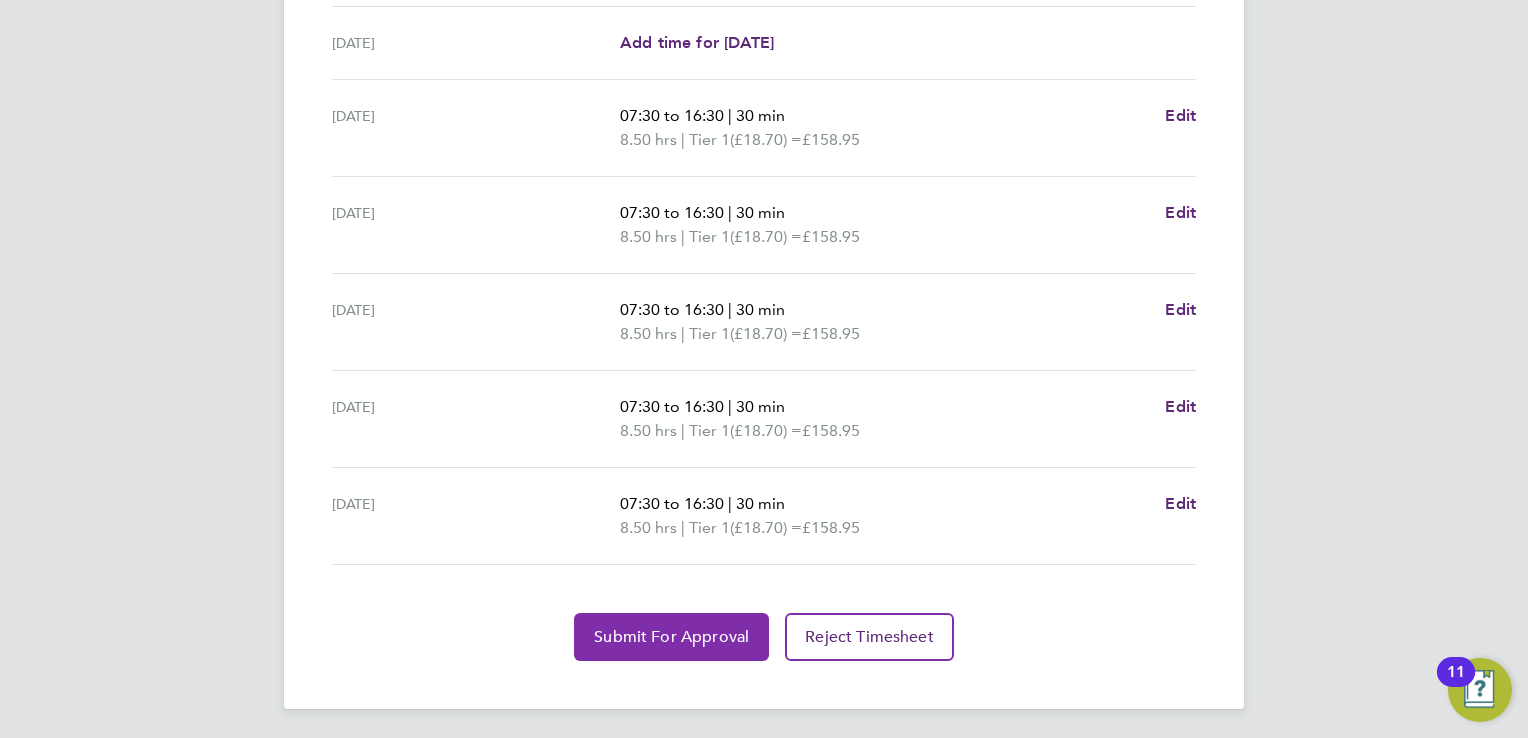 click on "Submit For Approval" 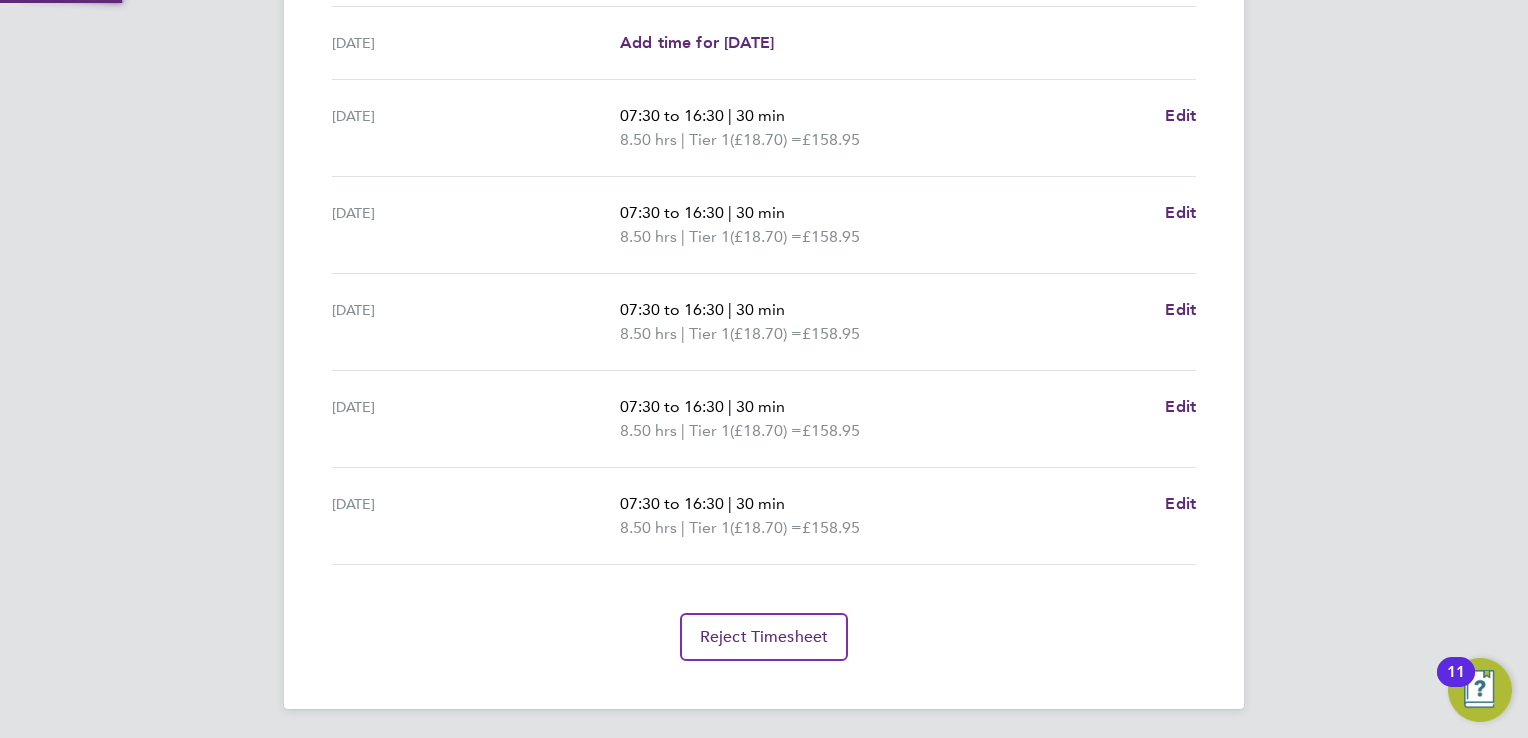 scroll, scrollTop: 703, scrollLeft: 0, axis: vertical 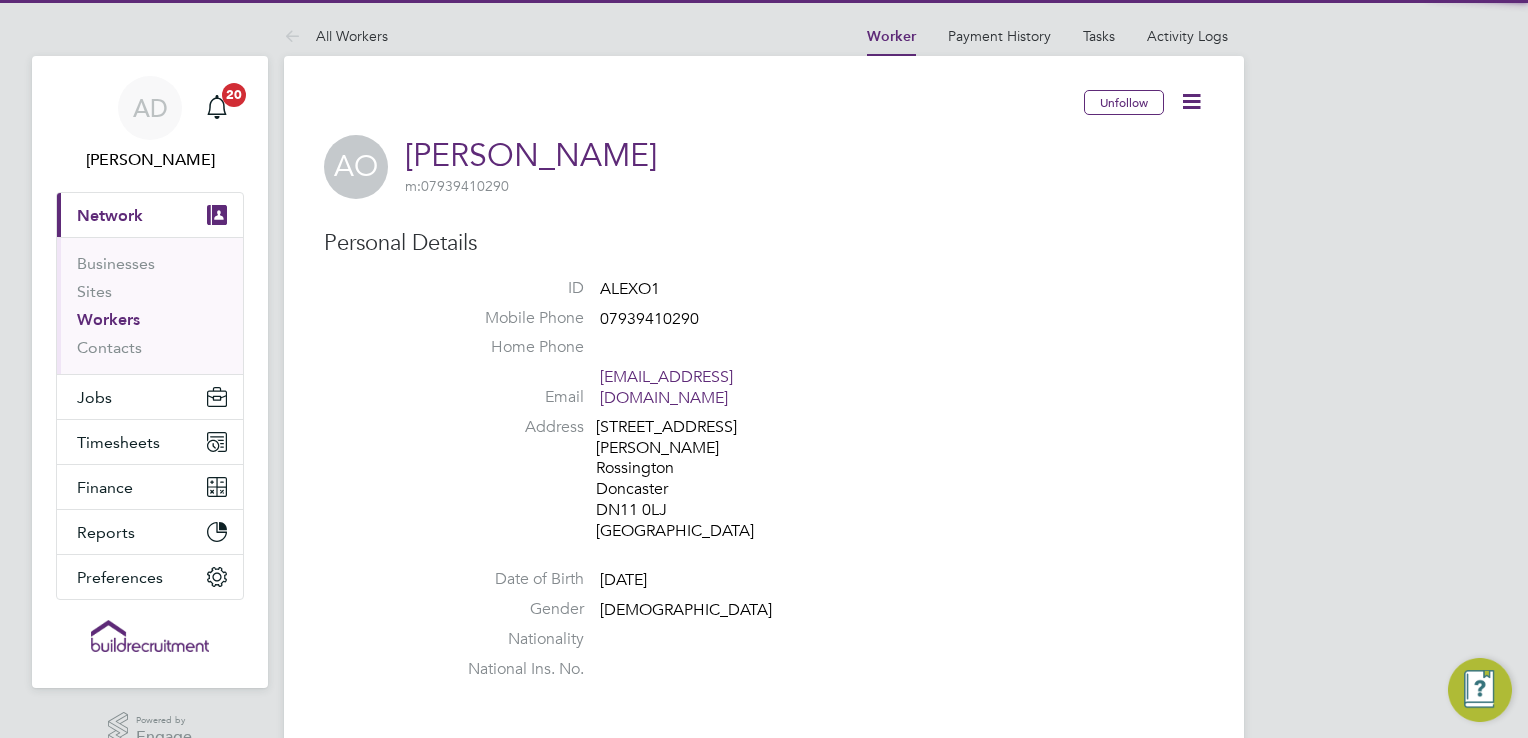 click on "AD   [PERSON_NAME]   Notifications
20   Applications:   Current page:   Network
Businesses   Sites   Workers   Contacts   Jobs
Positions   Vacancies   Placements   Timesheets
Timesheets   Expenses   Finance
Invoices & Credit Notes   Reports
CIS Reports   Preferences
VMS Configurations
.st0{fill:#C0C1C2;}
Powered by Engage All Workers Worker   Payment History   Tasks   Activity Logs   Worker Payment History Tasks Activity Logs All Workers   Unfollow AO [PERSON_NAME]     m:  07939410290   Personal Details ID     ALEXO1 Mobile Phone   [PHONE_NUMBER] Home Phone   Email   [EMAIL_ADDRESS][DOMAIN_NAME] Address [STREET_ADDRESS][PERSON_NAME][DEMOGRAPHIC_DATA] Date of Birth   [DEMOGRAPHIC_DATA] Gender   [DEMOGRAPHIC_DATA] Nationality   National Ins. No." at bounding box center (764, 1274) 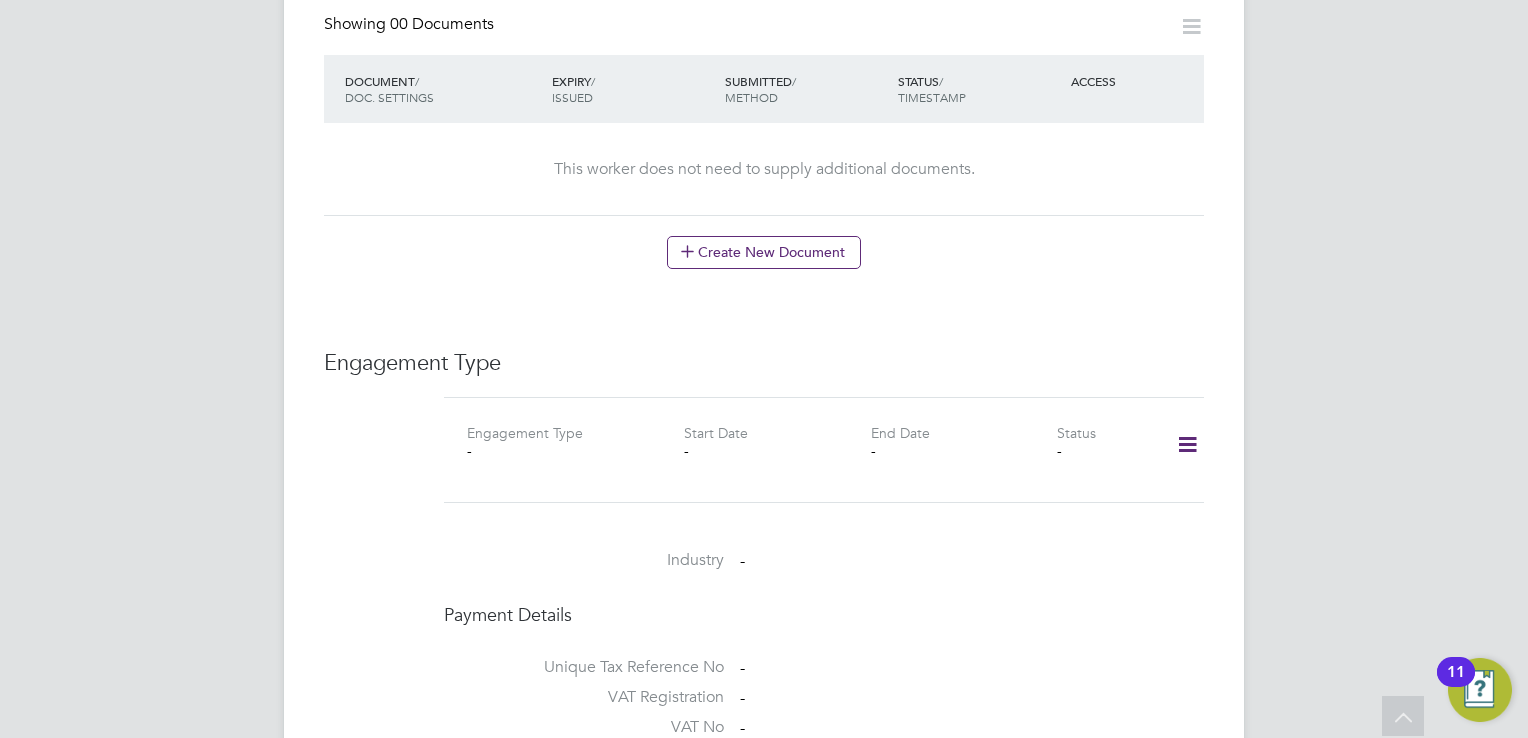scroll, scrollTop: 1160, scrollLeft: 0, axis: vertical 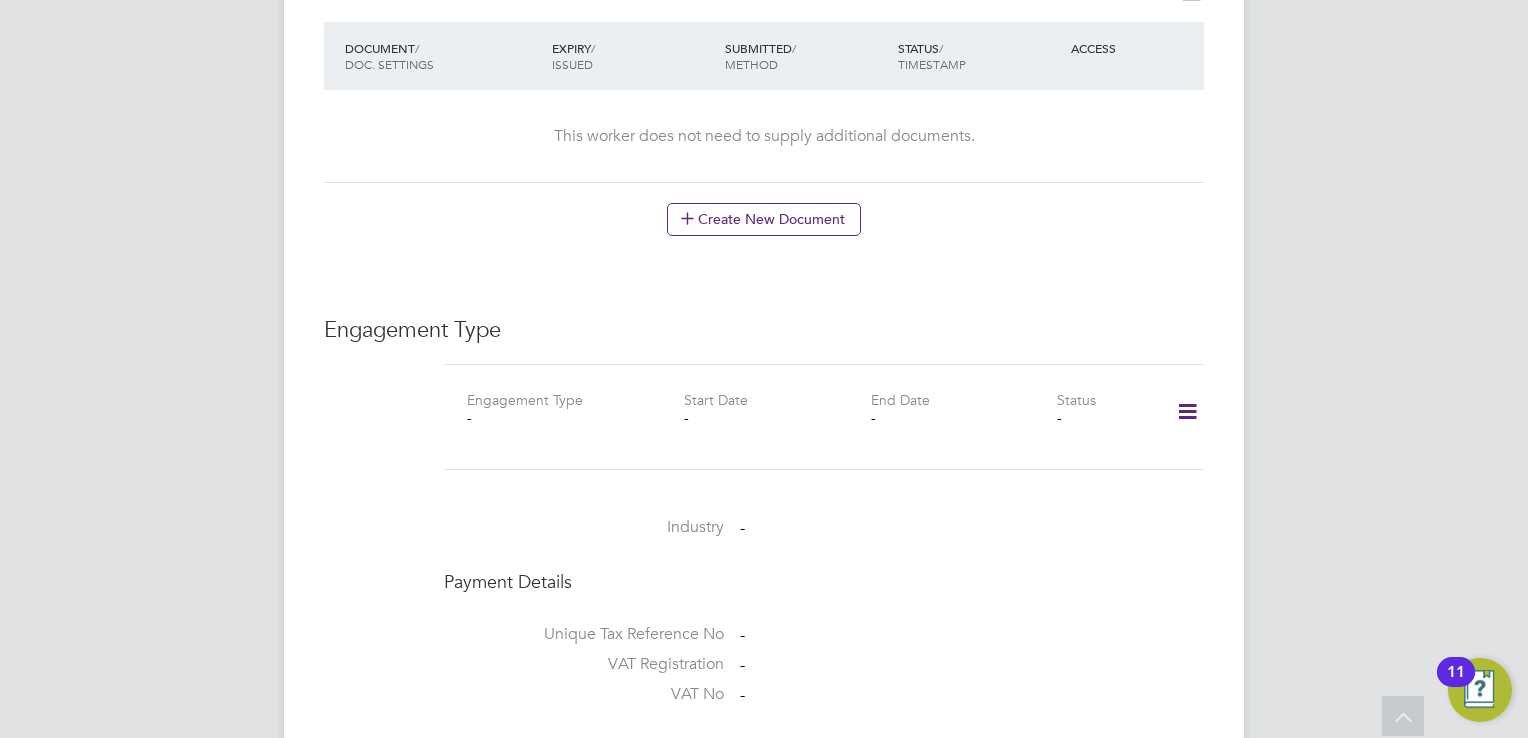 click 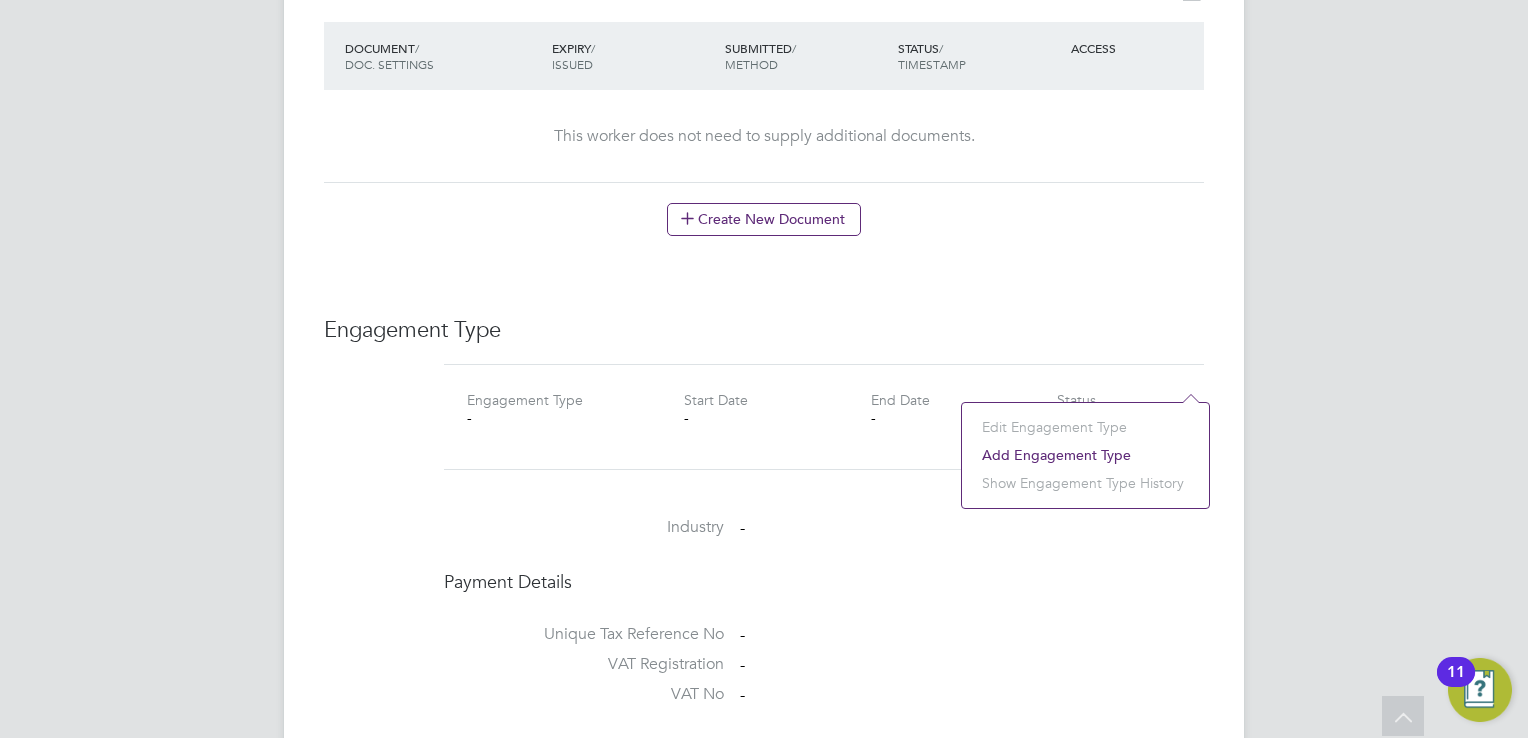 click on "Add Engagement Type" 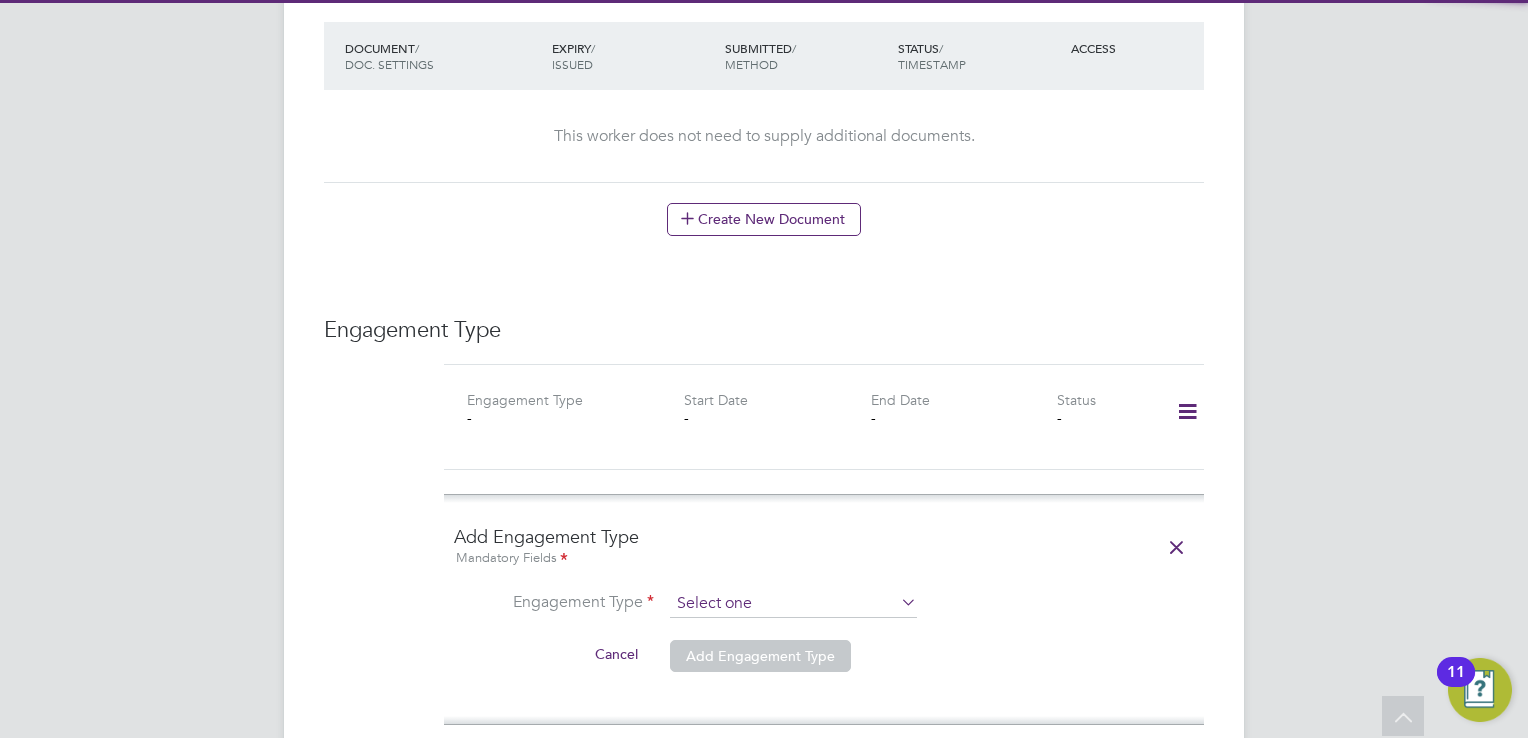 click 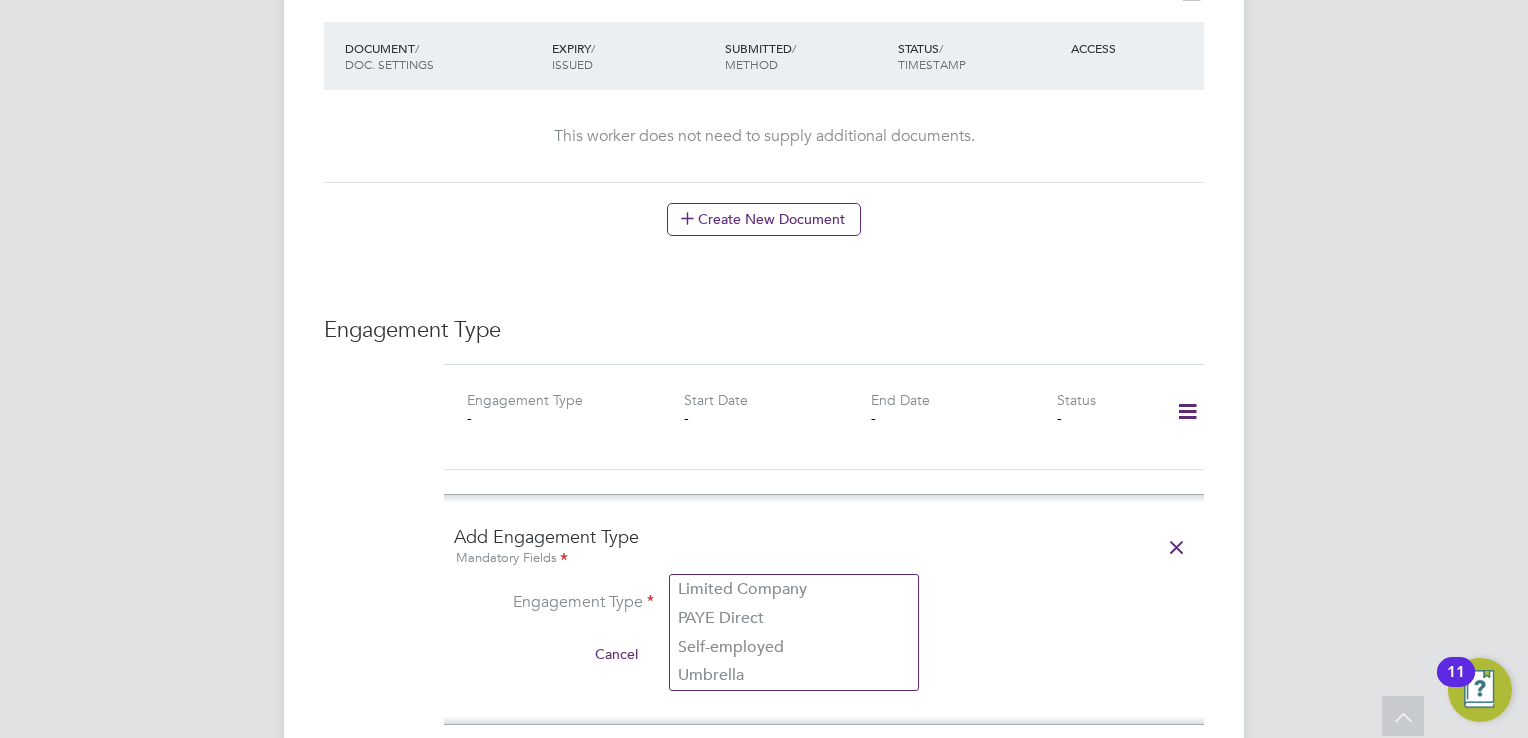 click 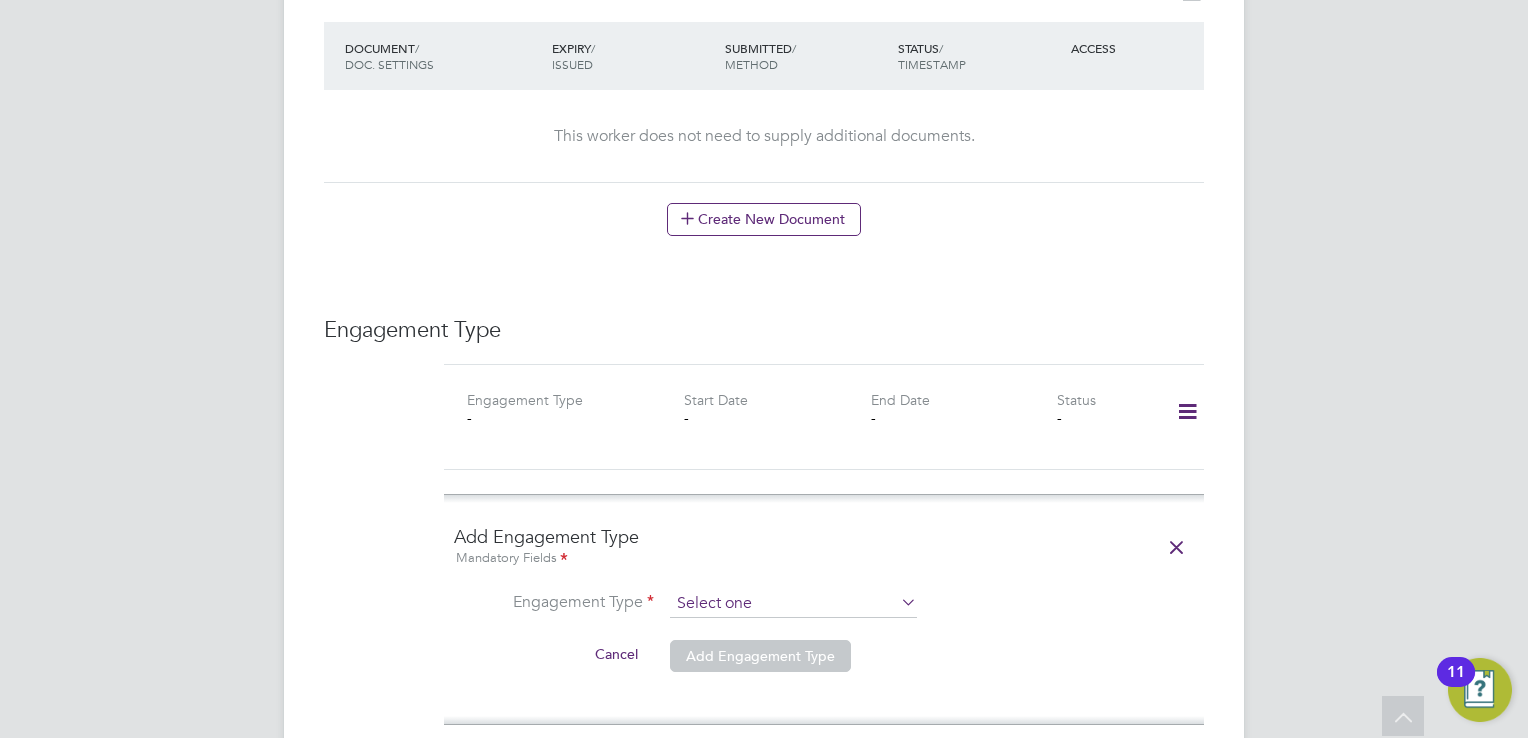 click 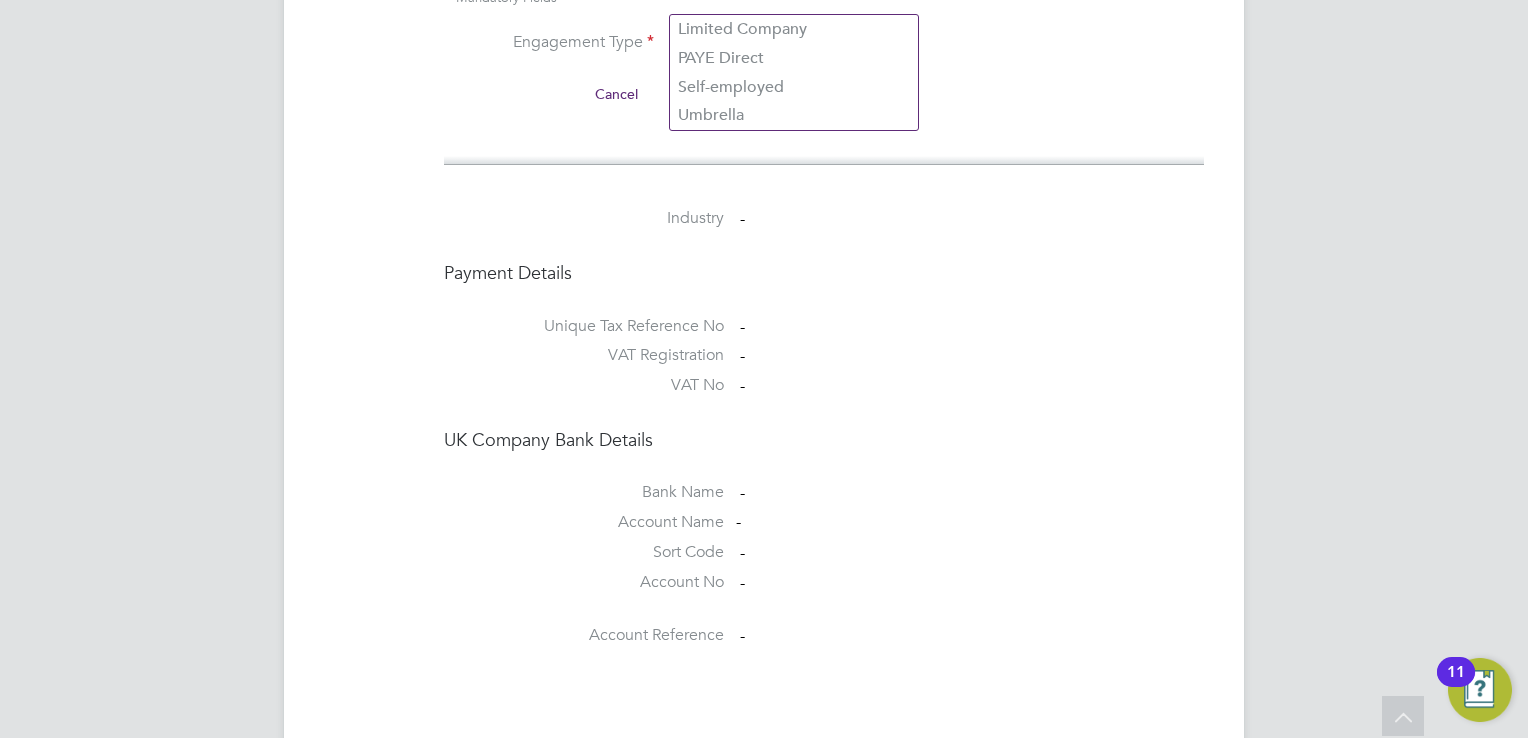 scroll, scrollTop: 1805, scrollLeft: 0, axis: vertical 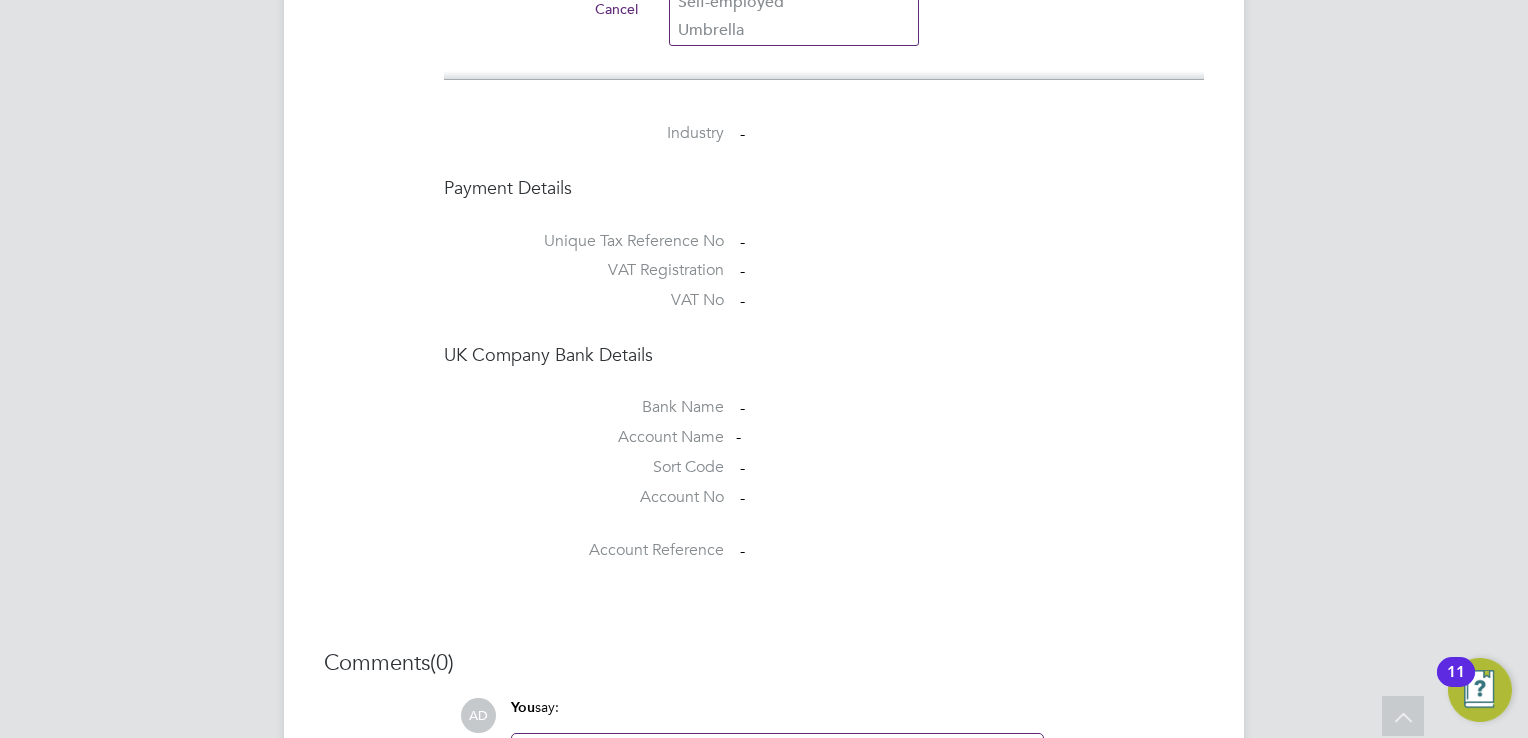 click on "AD   Aaron Dawson   Notifications
20   Applications:   Current page:   Network
Businesses   Sites   Workers   Contacts   Jobs
Positions   Vacancies   Placements   Timesheets
Timesheets   Expenses   Finance
Invoices & Credit Notes   Reports
CIS Reports   Preferences
VMS Configurations
.st0{fill:#C0C1C2;}
Powered by Engage All Workers Worker   Payment History   Tasks   Activity Logs   Worker Payment History Tasks Activity Logs All Workers   Unfollow AO Alex Oreilly     m:  07939410290   Personal Details ID     ALEXO1 Mobile Phone   07939410290 Home Phone   Email   oreillyalex93@gmail.com Address 117 King George'S Road Rossington Doncaster DN11 0LJ United Kingdom Date of Birth   01 Apr 1994 Gender   Male Nationality   National Ins. No." at bounding box center (764, -405) 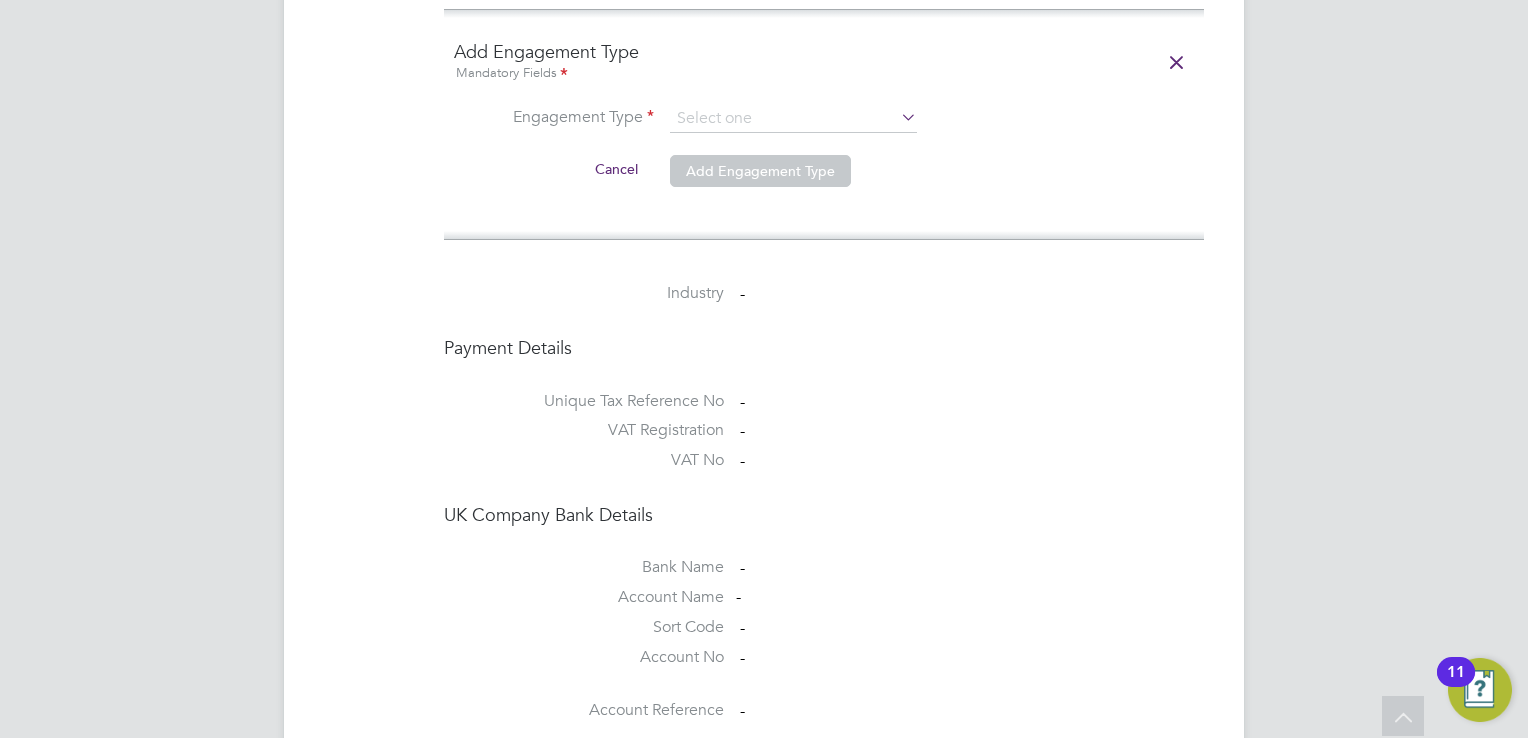 scroll, scrollTop: 1565, scrollLeft: 0, axis: vertical 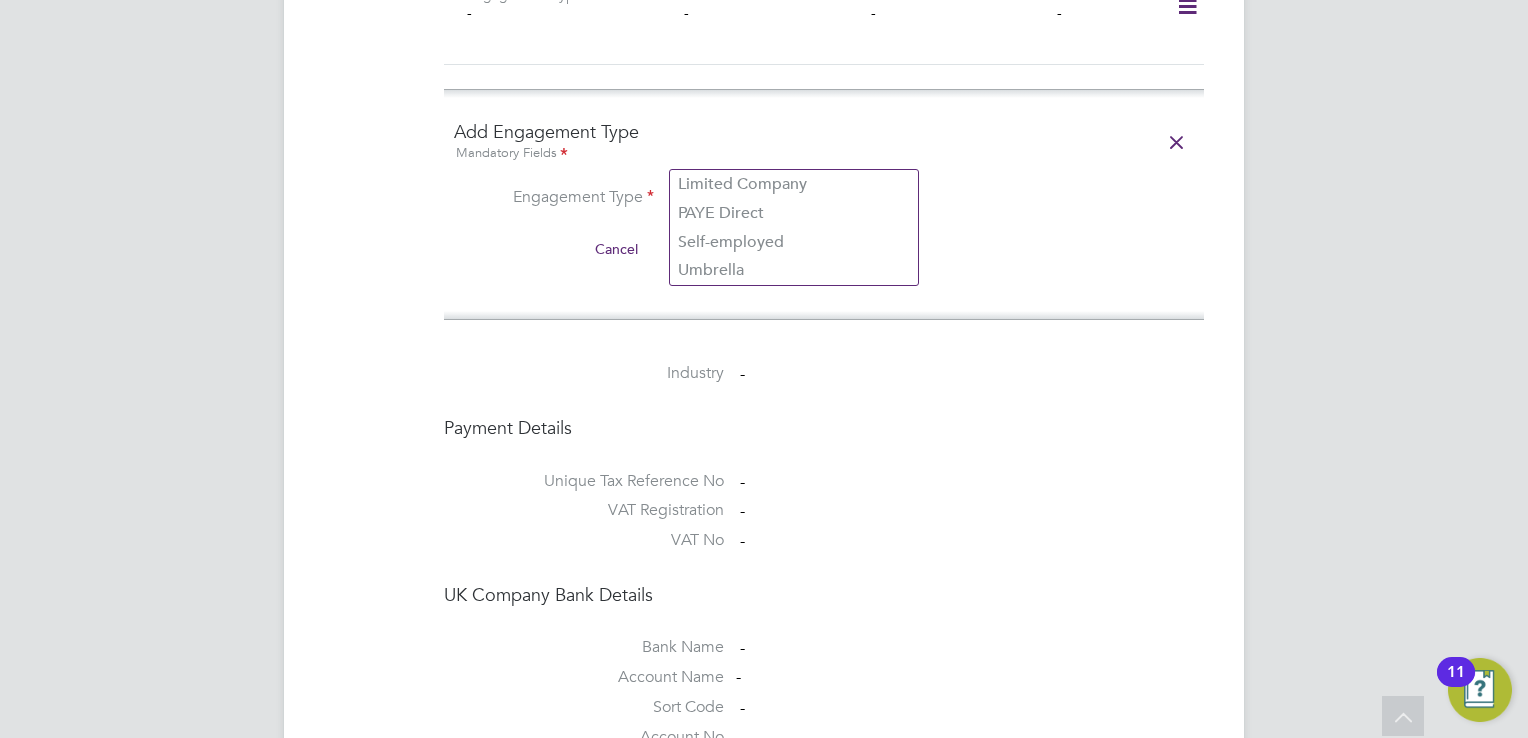 click 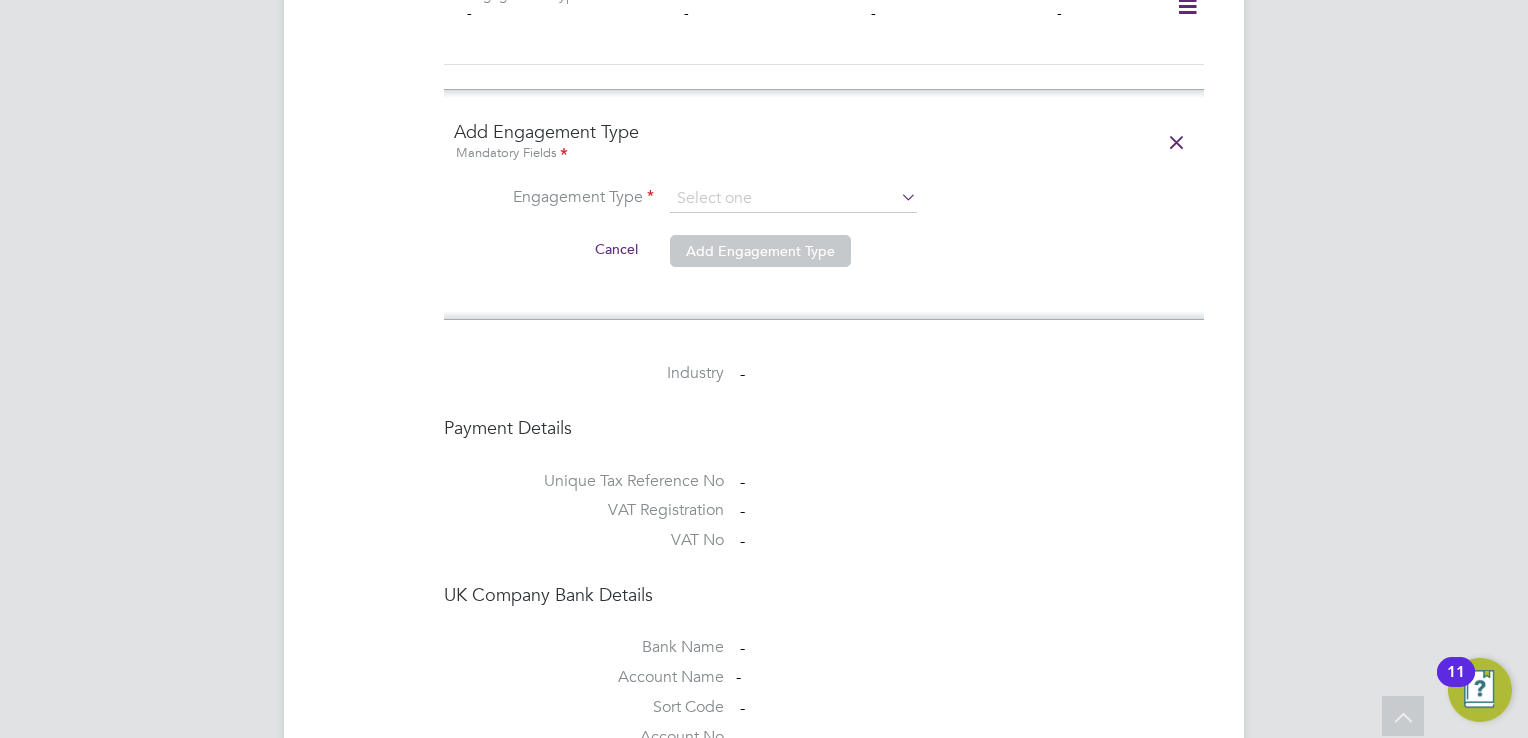 click on "Cancel   Add Engagement Type" 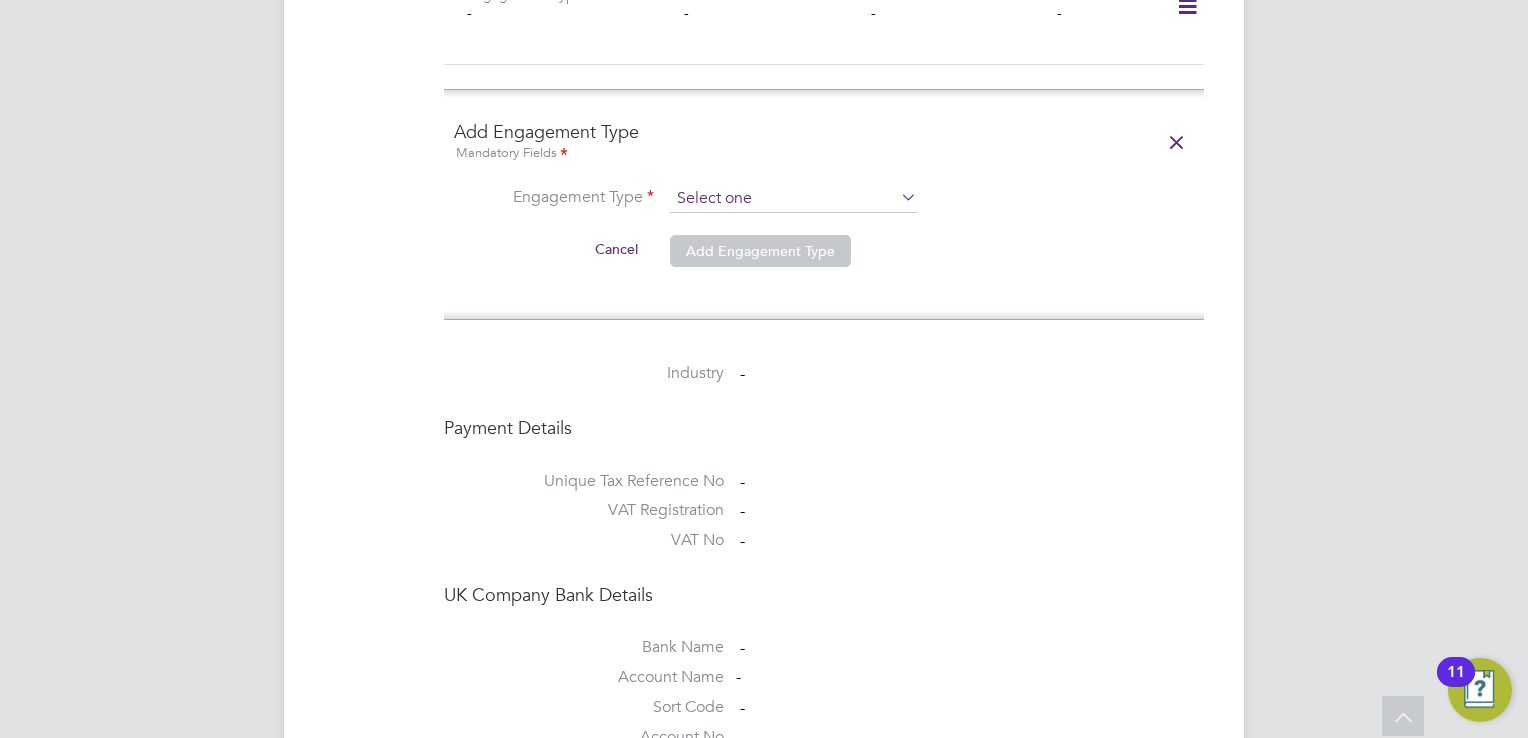 click 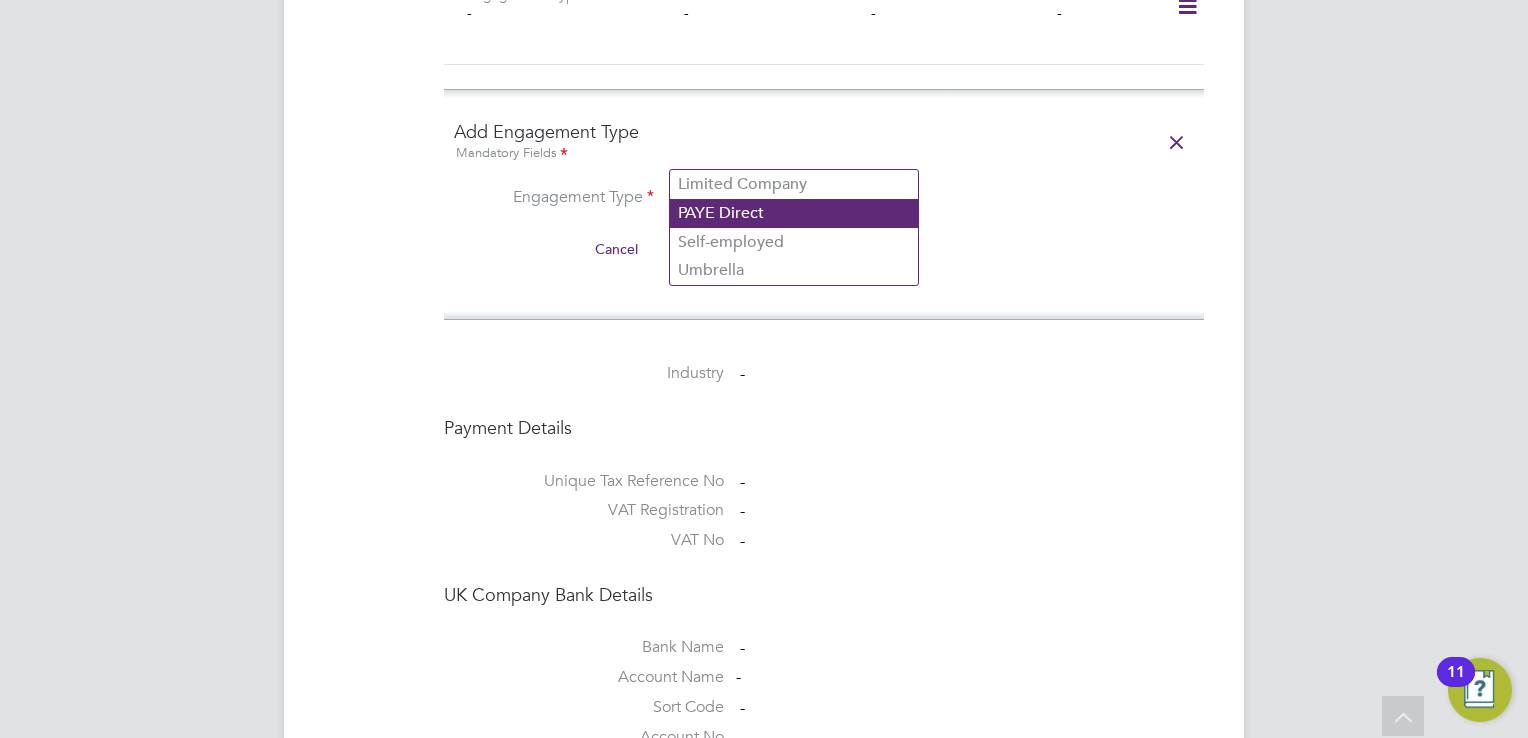 click on "PAYE Direct" 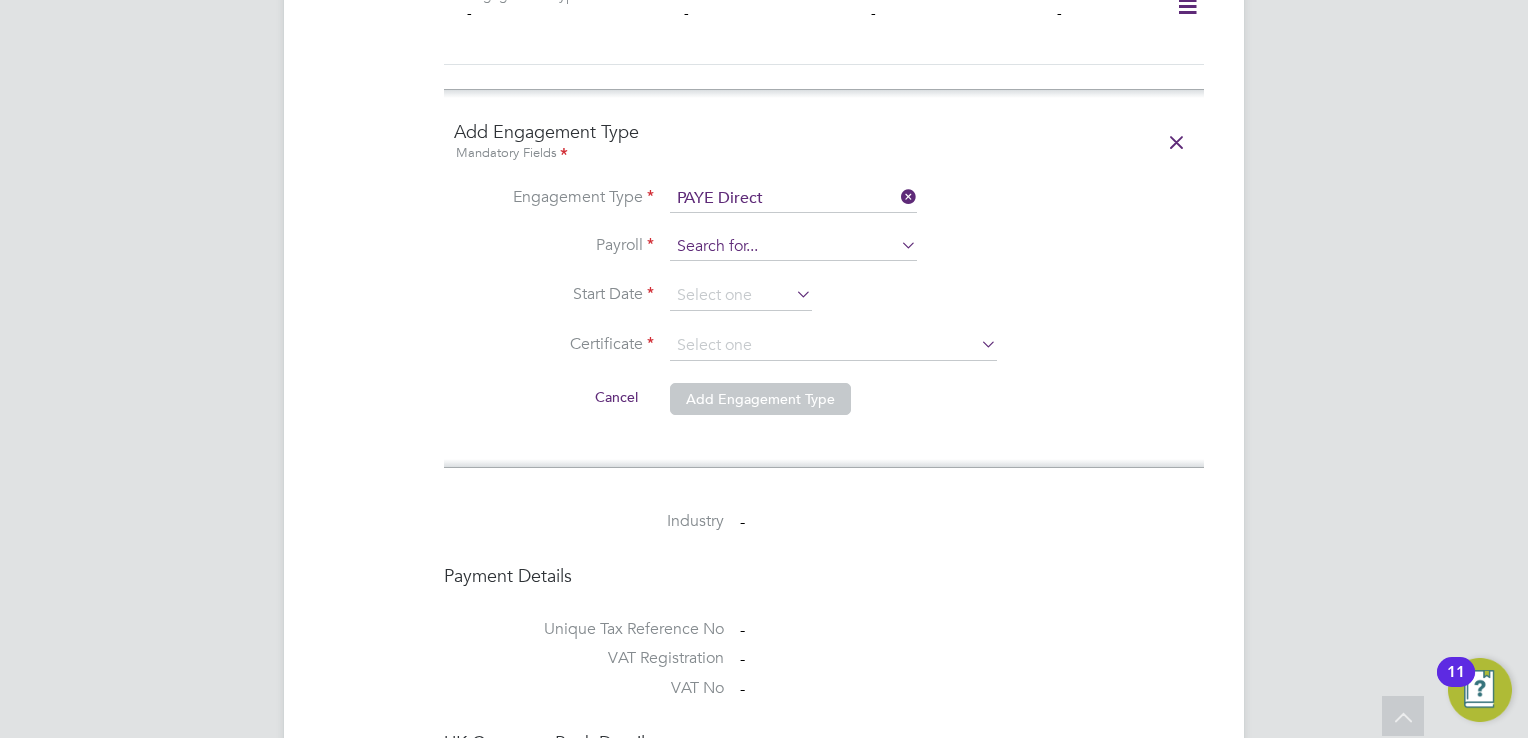 click 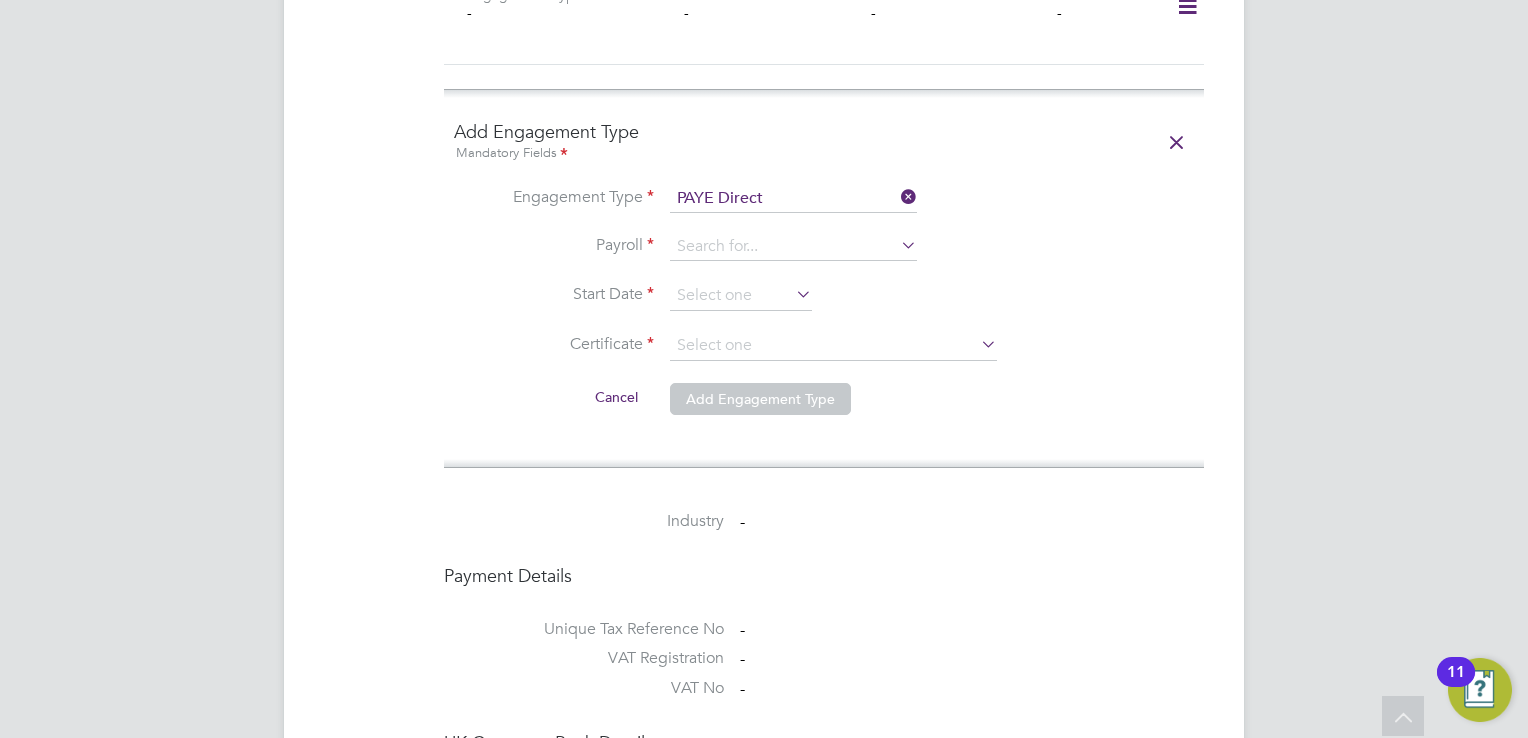 click on "PAYE" 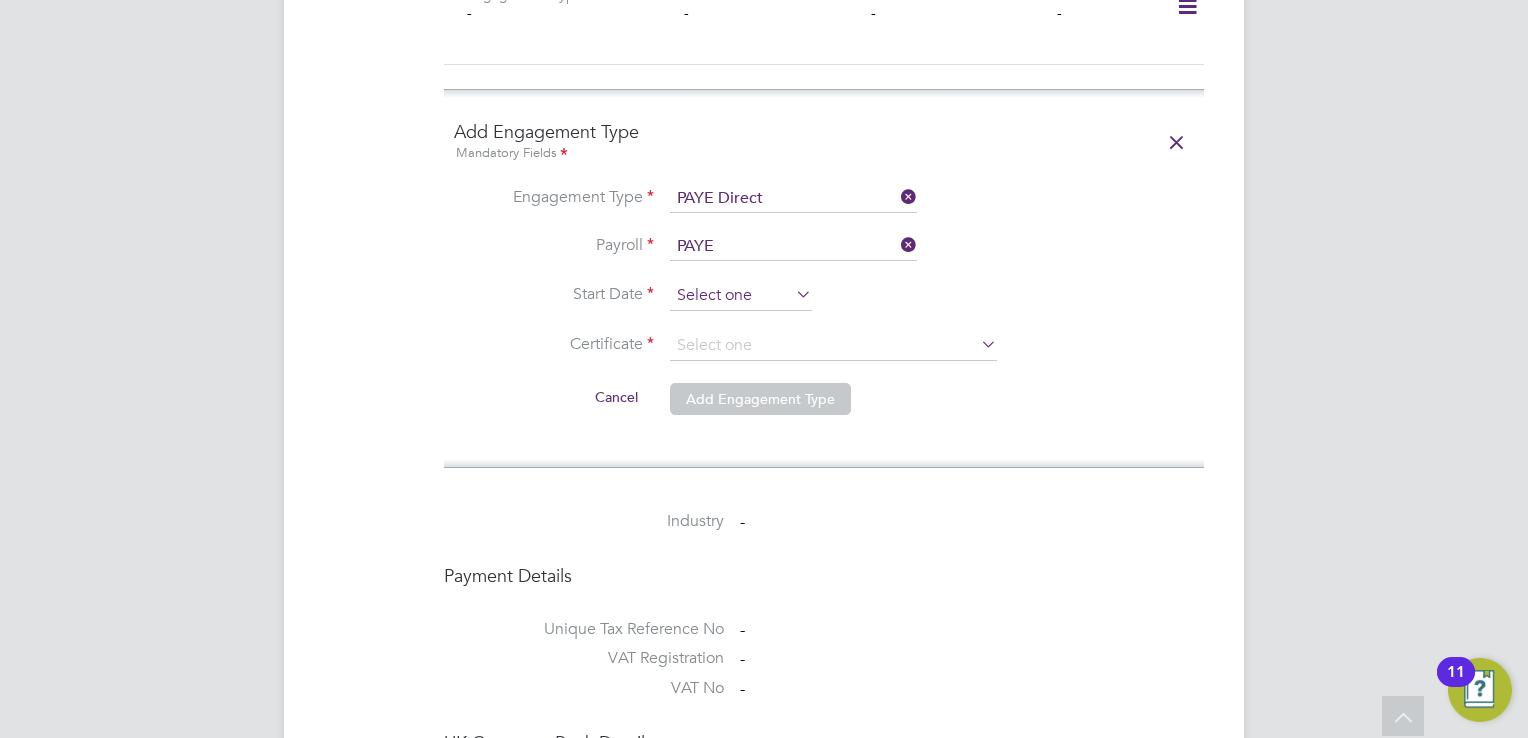 click 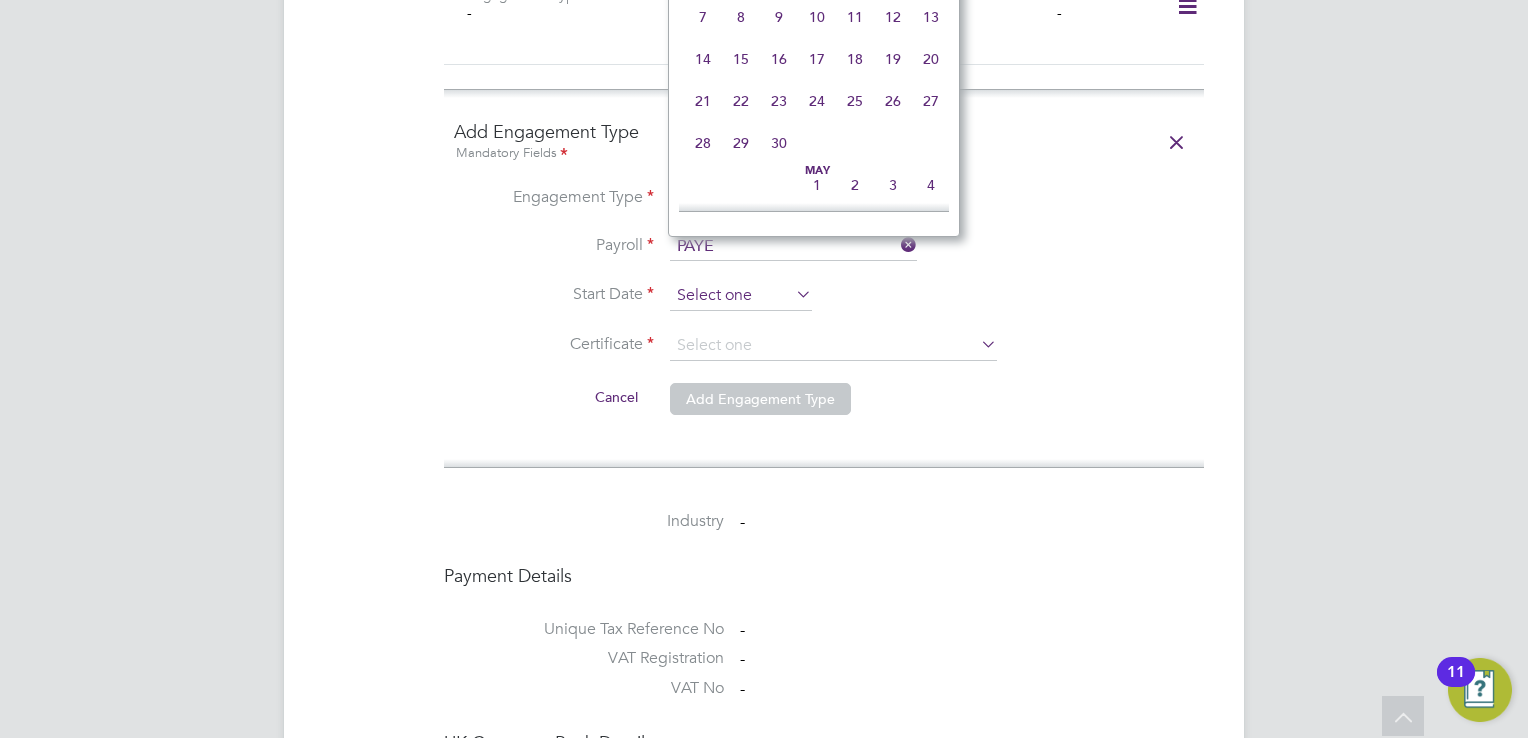 scroll, scrollTop: 696, scrollLeft: 0, axis: vertical 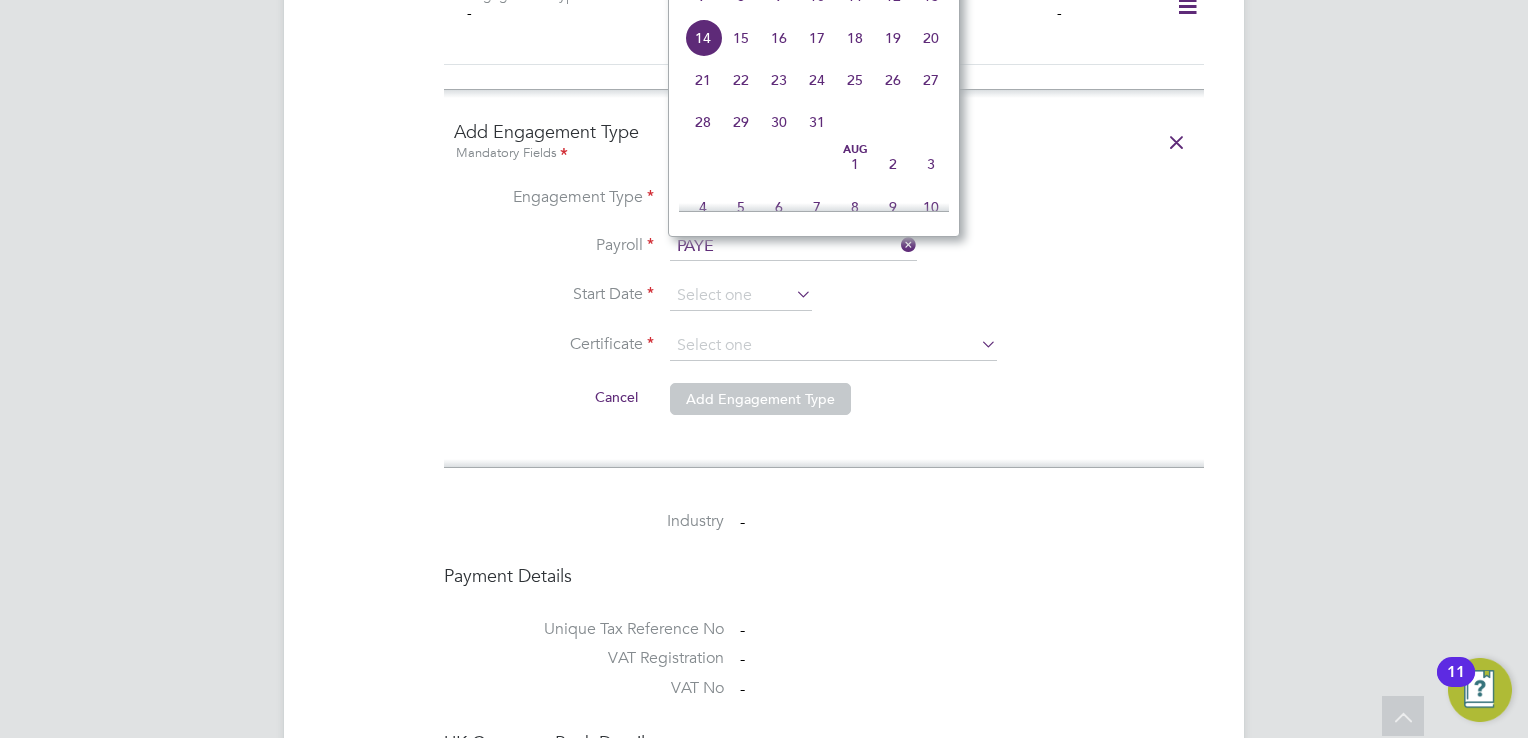 click on "AD   Aaron Dawson   Notifications
20   Applications:   Current page:   Network
Businesses   Sites   Workers   Contacts   Jobs
Positions   Vacancies   Placements   Timesheets
Timesheets   Expenses   Finance
Invoices & Credit Notes   Reports
CIS Reports   Preferences
VMS Configurations
.st0{fill:#C0C1C2;}
Powered by Engage All Workers Worker   Payment History   Tasks   Activity Logs   Worker Payment History Tasks Activity Logs All Workers   Unfollow AO Alex Oreilly     m:  07939410290   Personal Details ID     ALEXO1 Mobile Phone   07939410290 Home Phone   Email   oreillyalex93@gmail.com Address 117 King George'S Road Rossington Doncaster DN11 0LJ United Kingdom Date of Birth   01 Apr 1994 Gender   Male Nationality   National Ins. No." at bounding box center (764, -91) 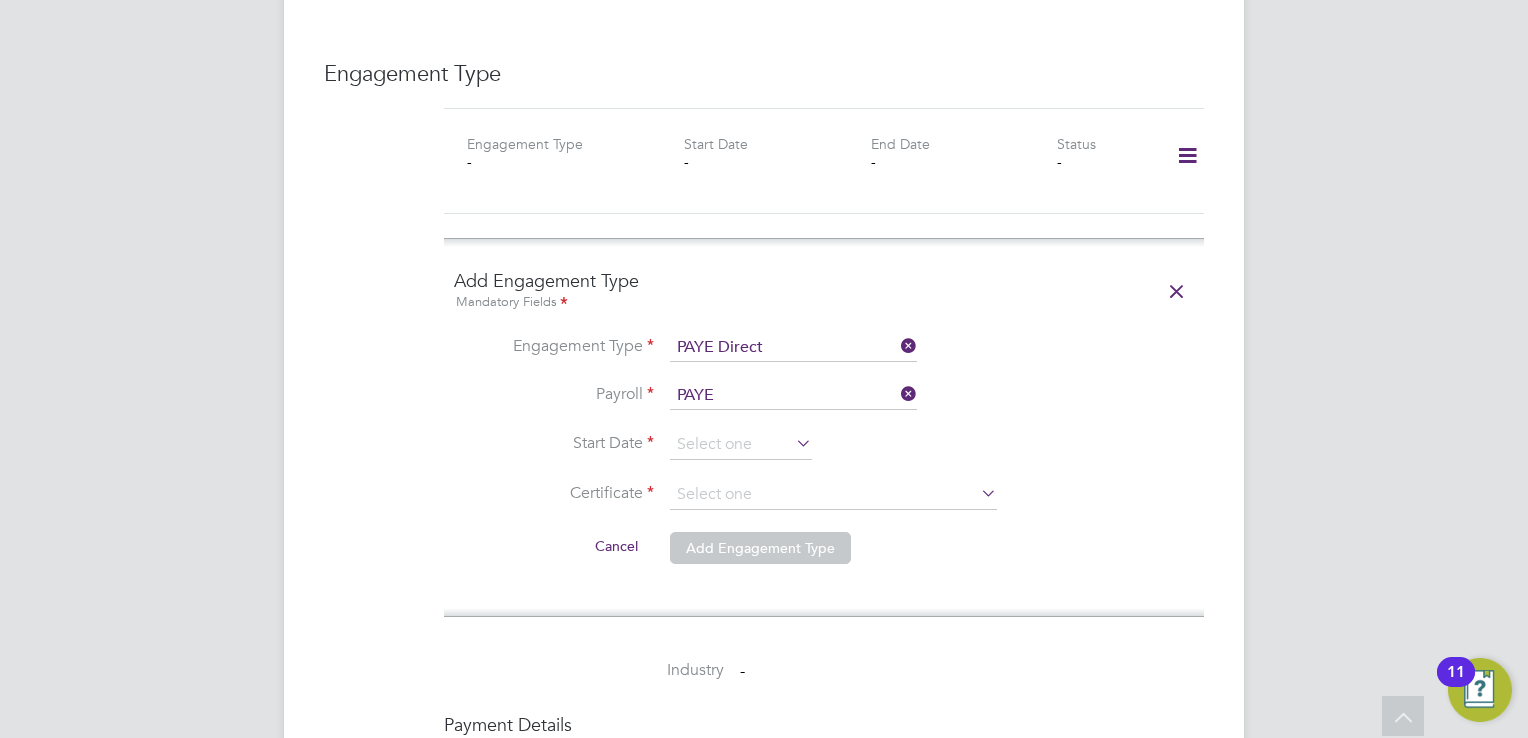 scroll, scrollTop: 1405, scrollLeft: 0, axis: vertical 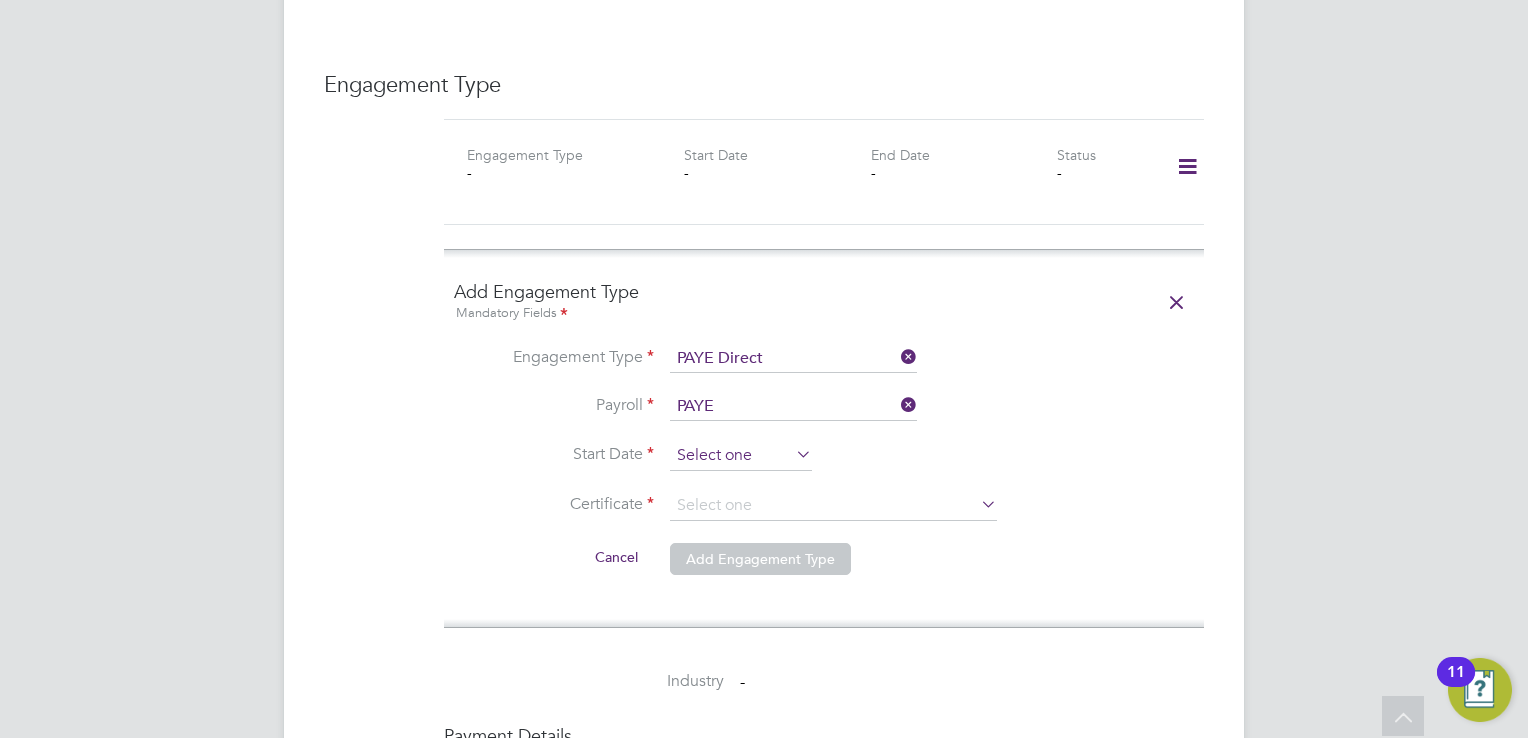 click 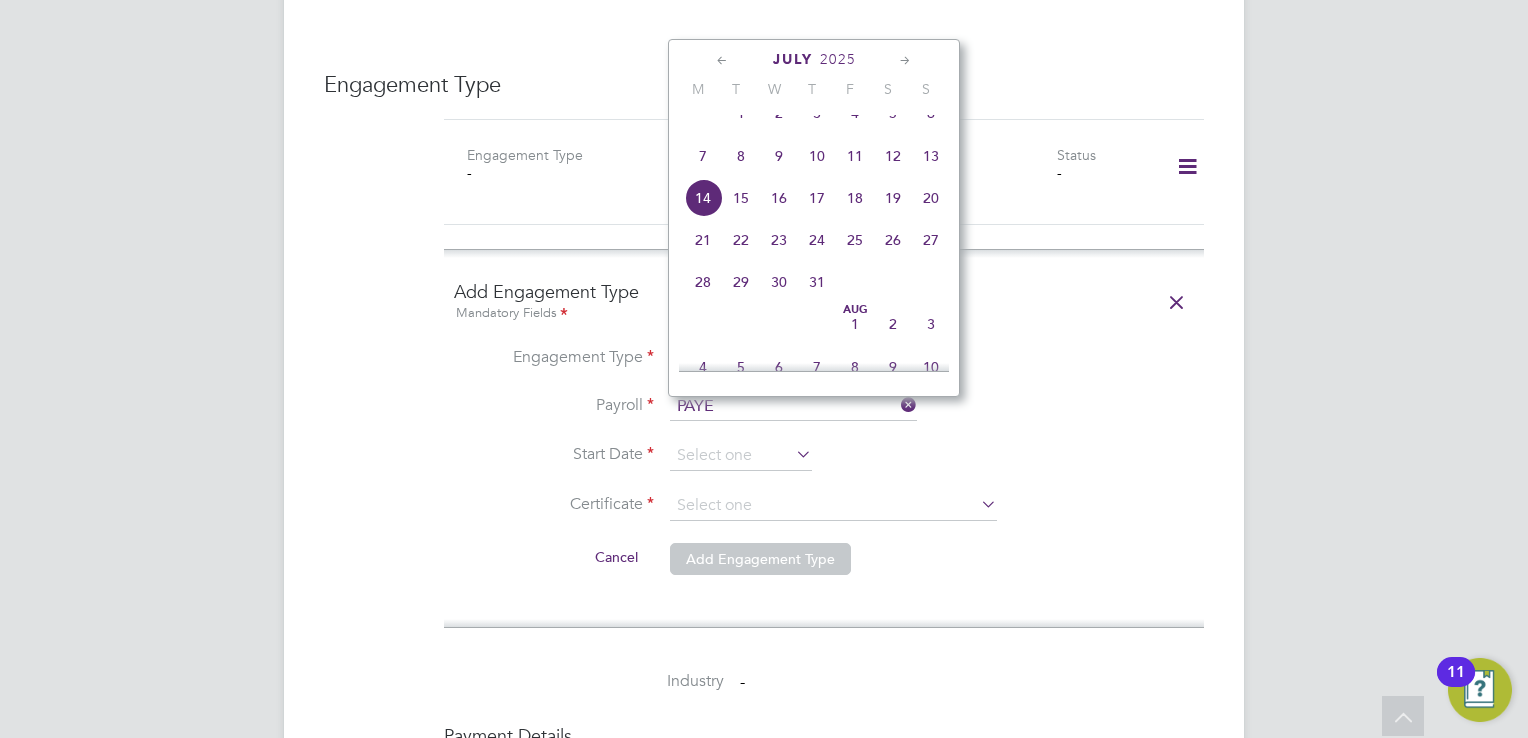 click 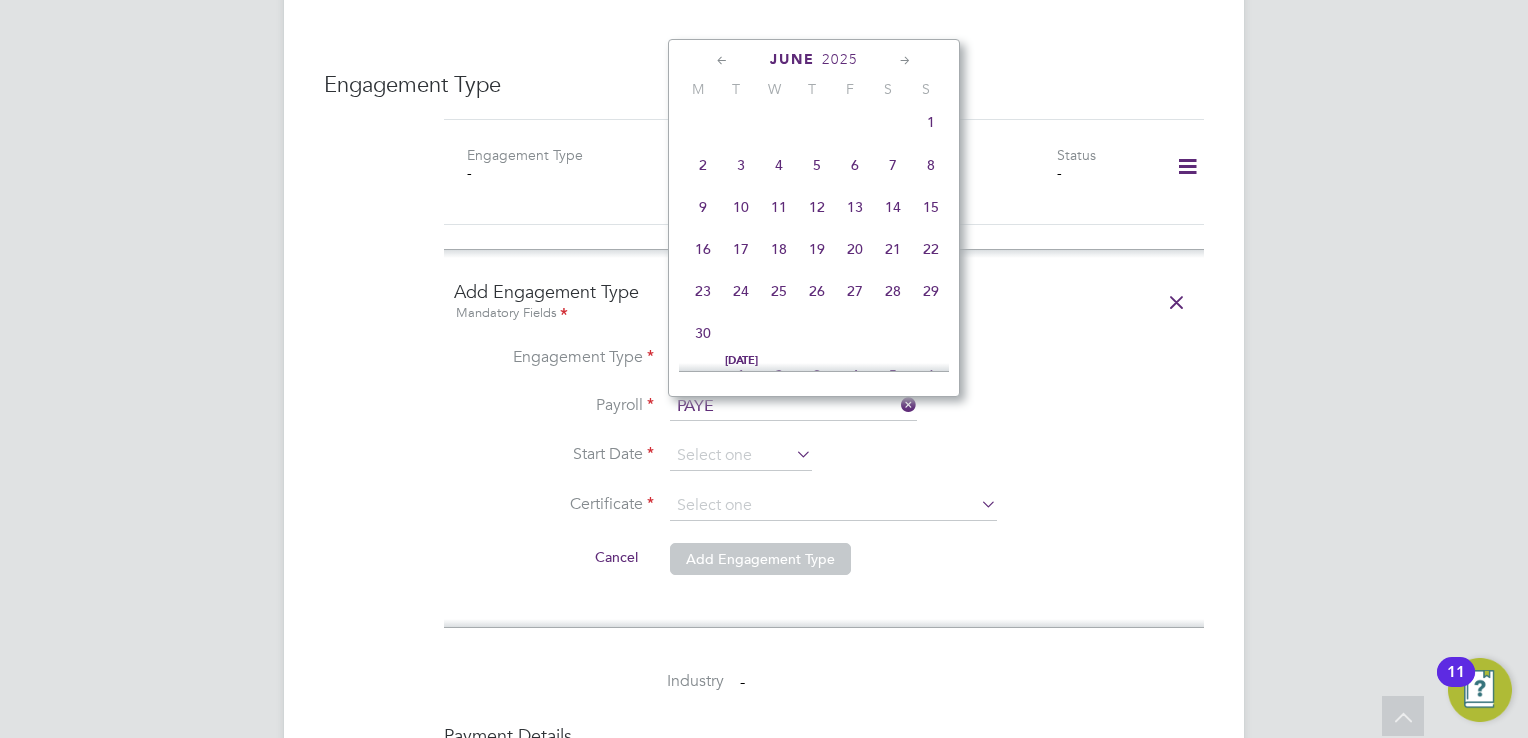 click on "30" 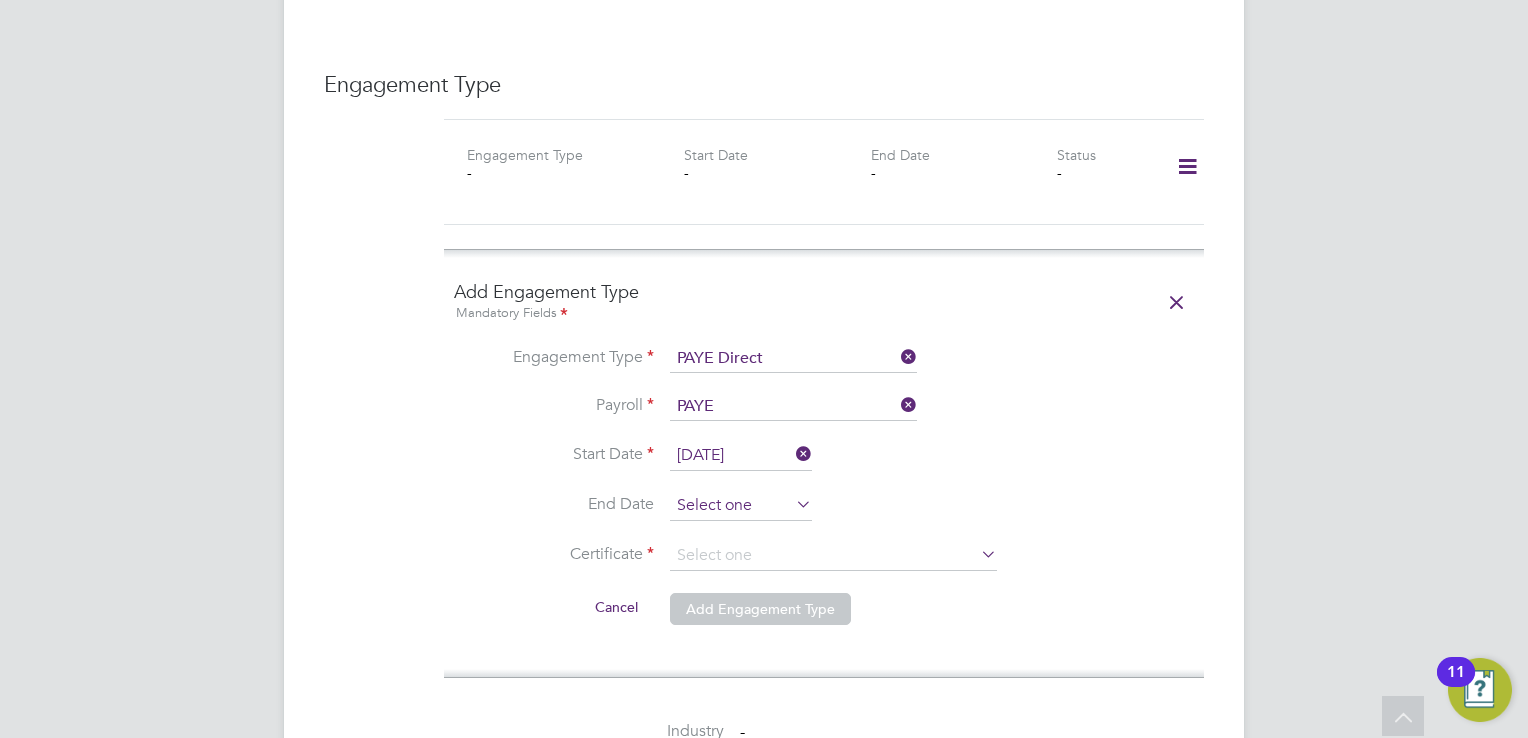 click 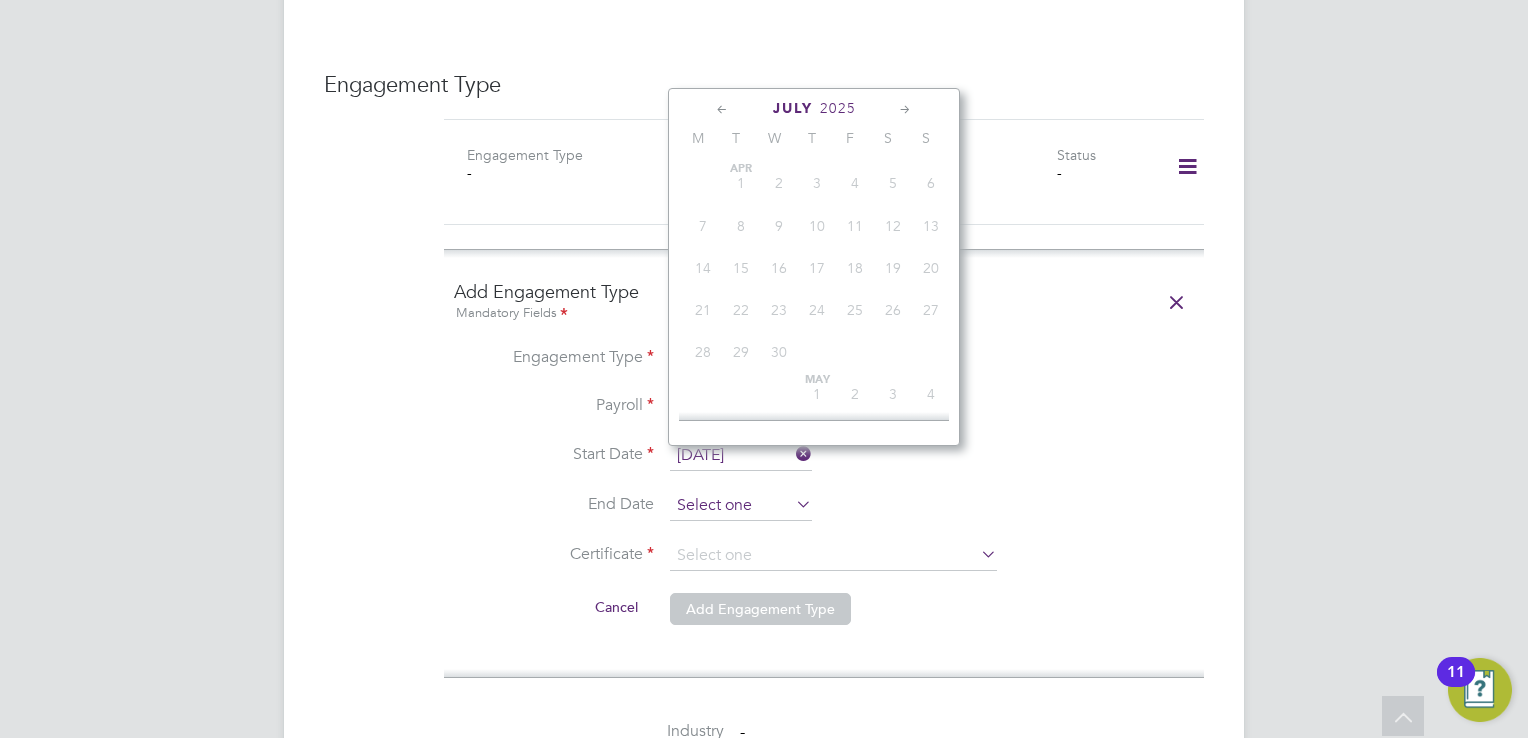 scroll, scrollTop: 696, scrollLeft: 0, axis: vertical 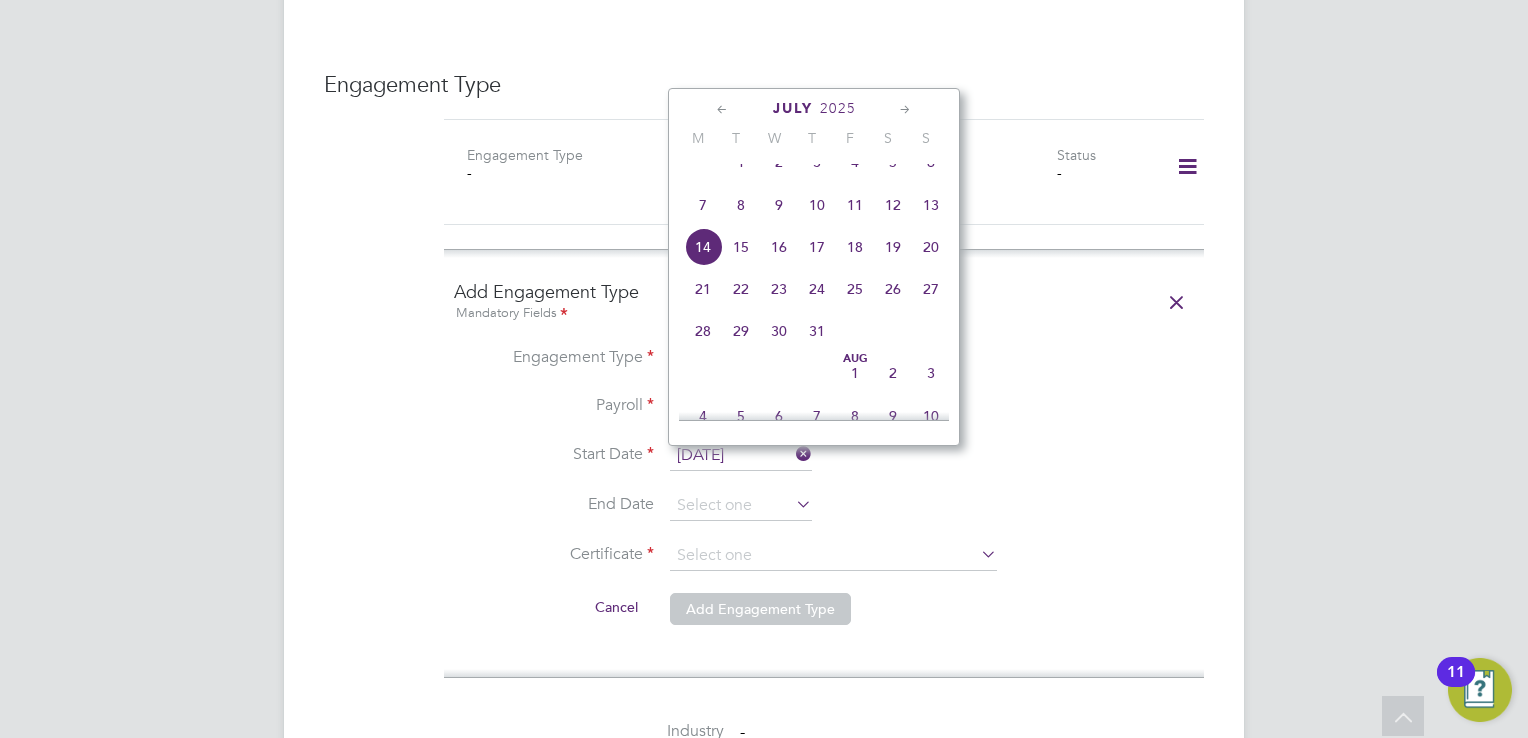 click 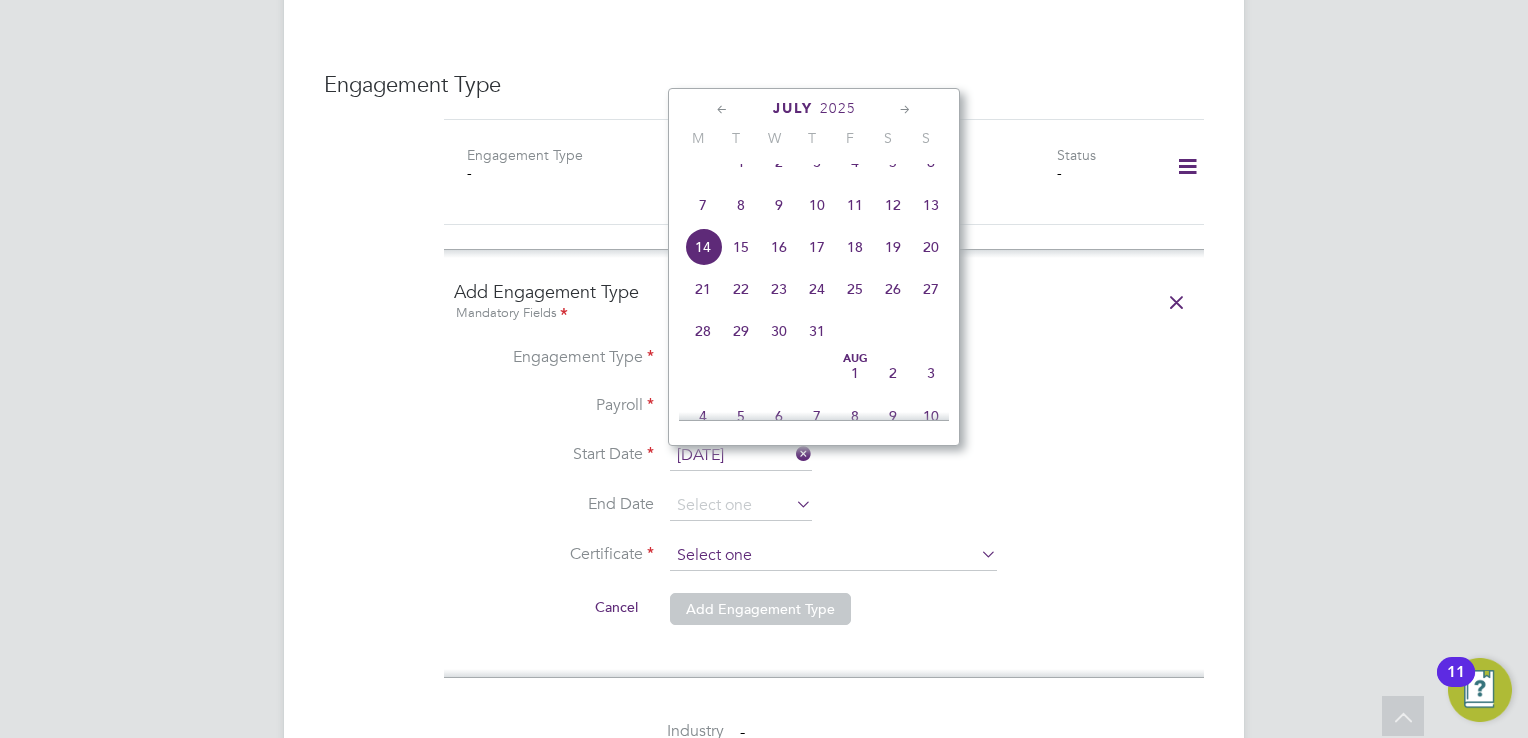 click 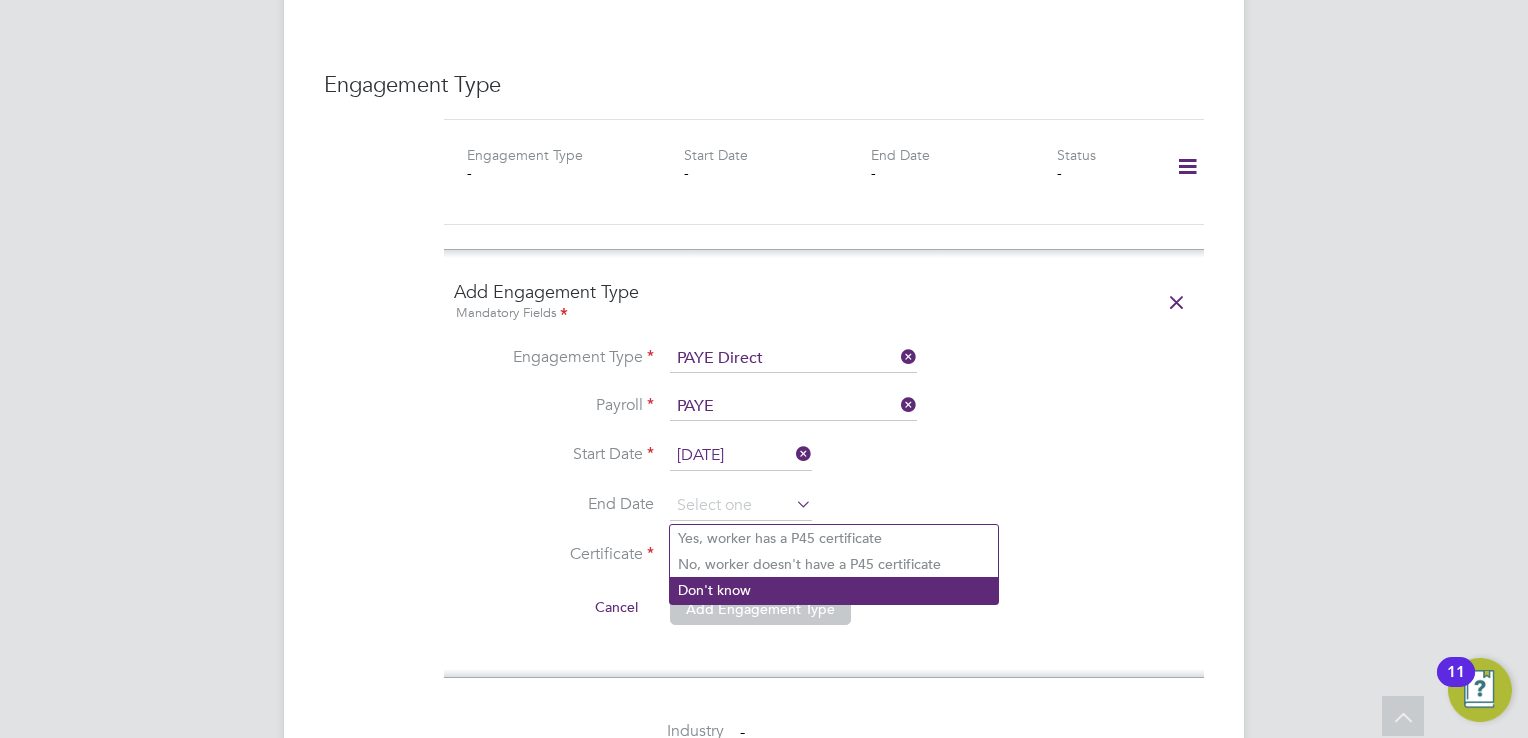click on "Don't know" 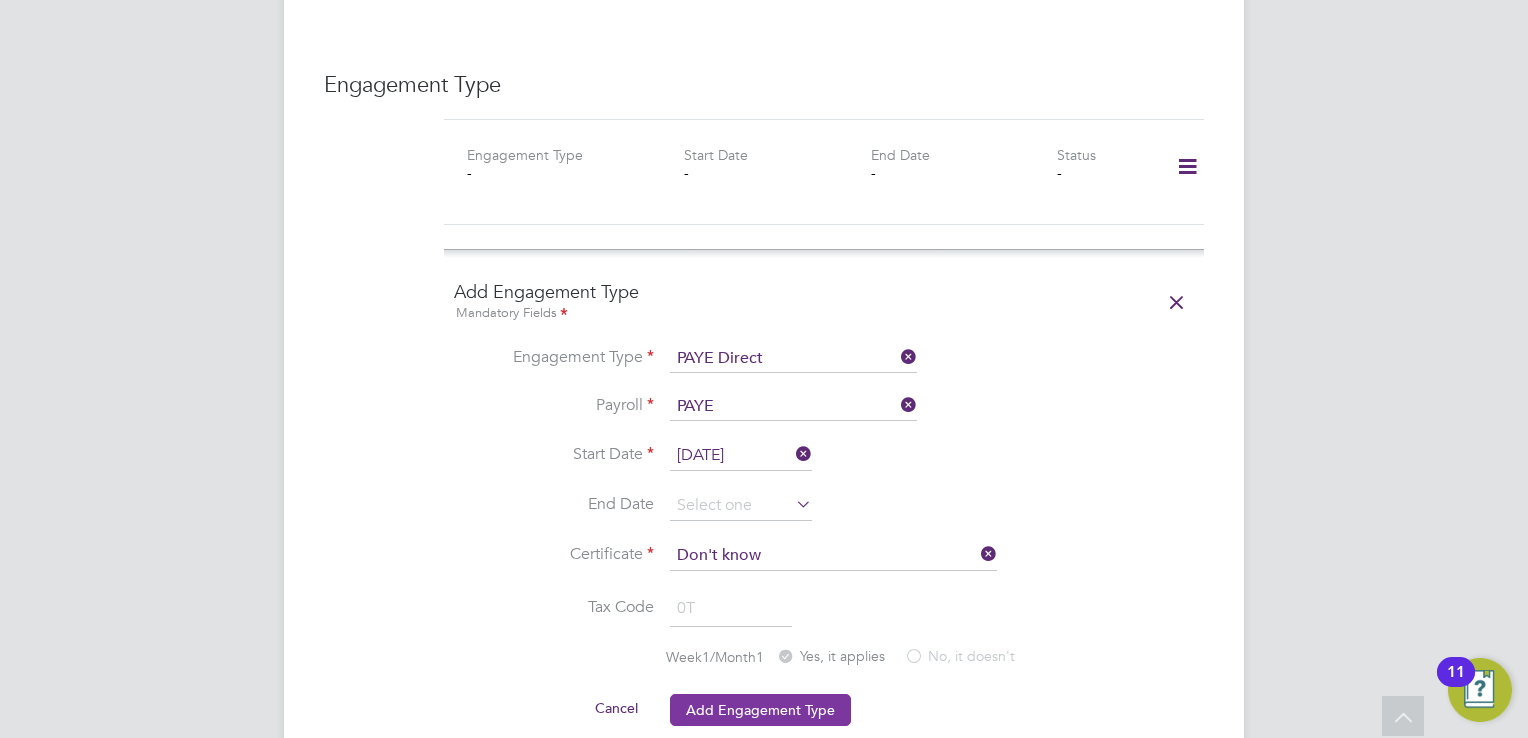 click on "Add Engagement Type" 